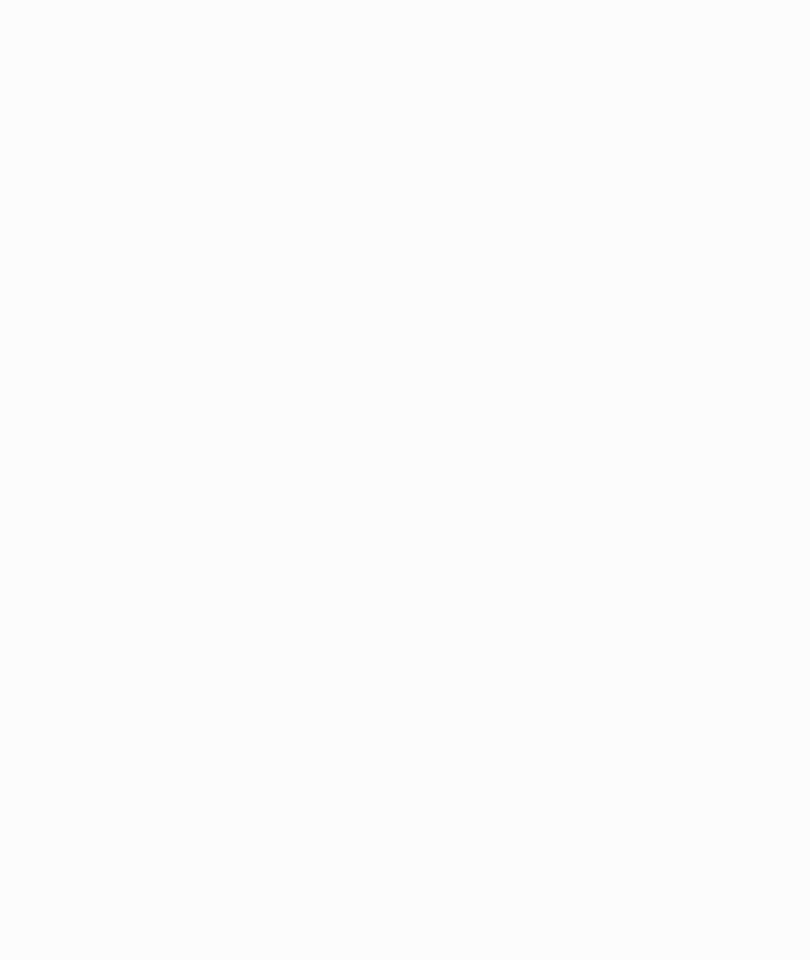 scroll, scrollTop: 0, scrollLeft: 0, axis: both 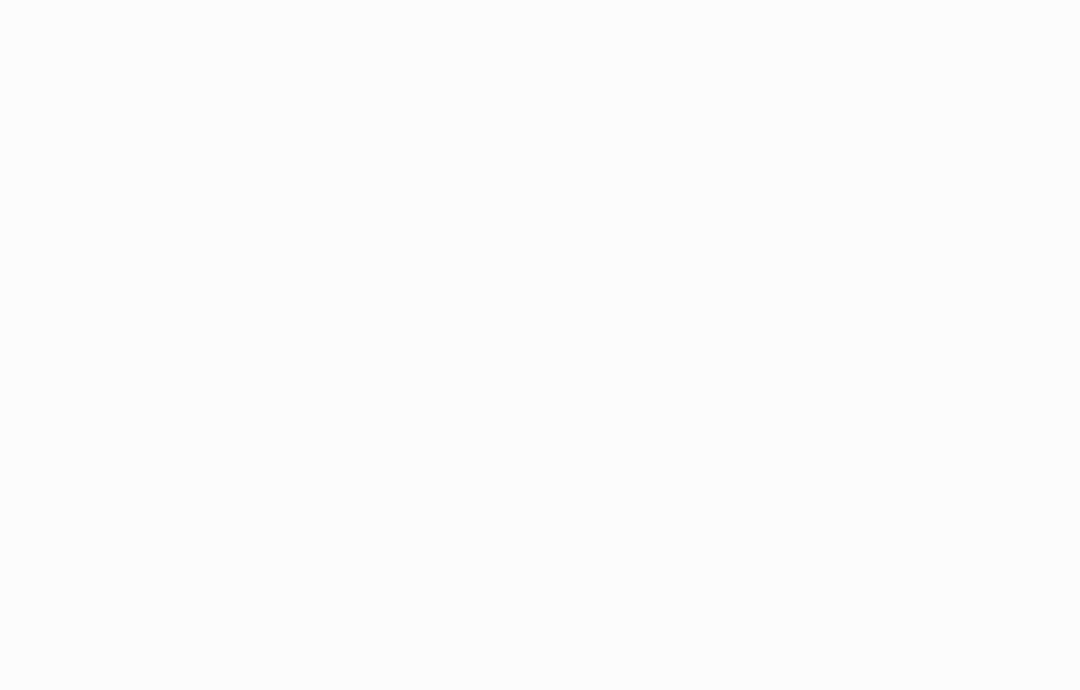 click on "Application Update Required
We've recently updated our application and it looks like your browser is trying to use older files.
Please try the following steps:
Reload Application
Still having issues? Try these steps:
Right-click anywhere on this page and select "Inspect" from the menu
Right-click on your browser's refresh button and select "Empty Cache and Hard Reload" from the menu
If problems persist, please  contact our support team  for assistance." at bounding box center (540, 345) 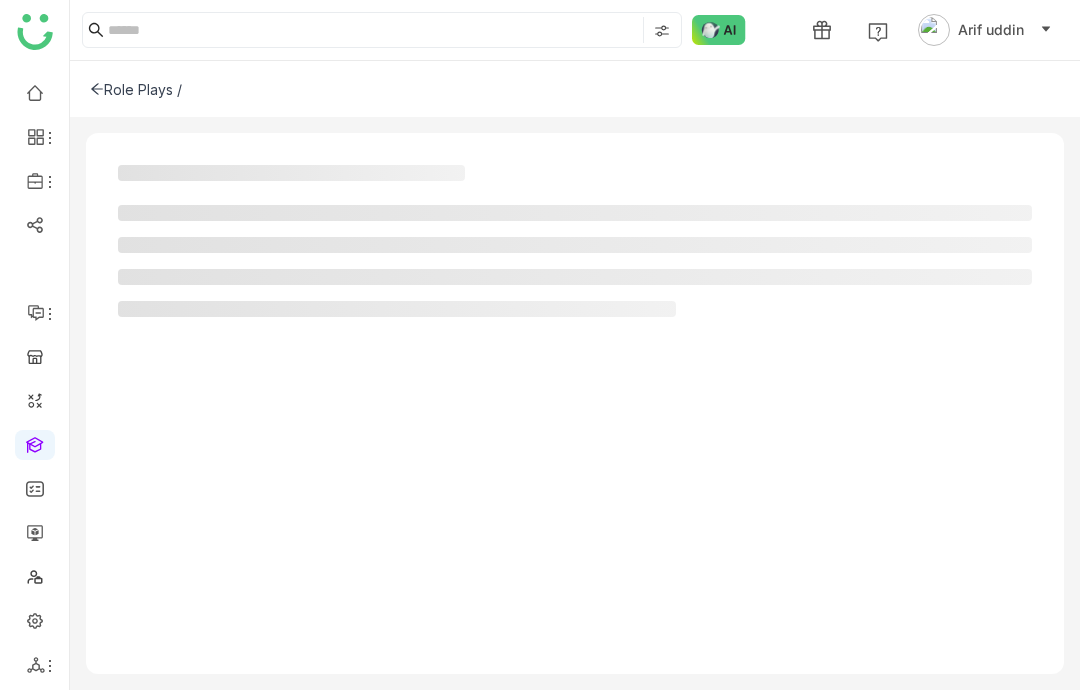click 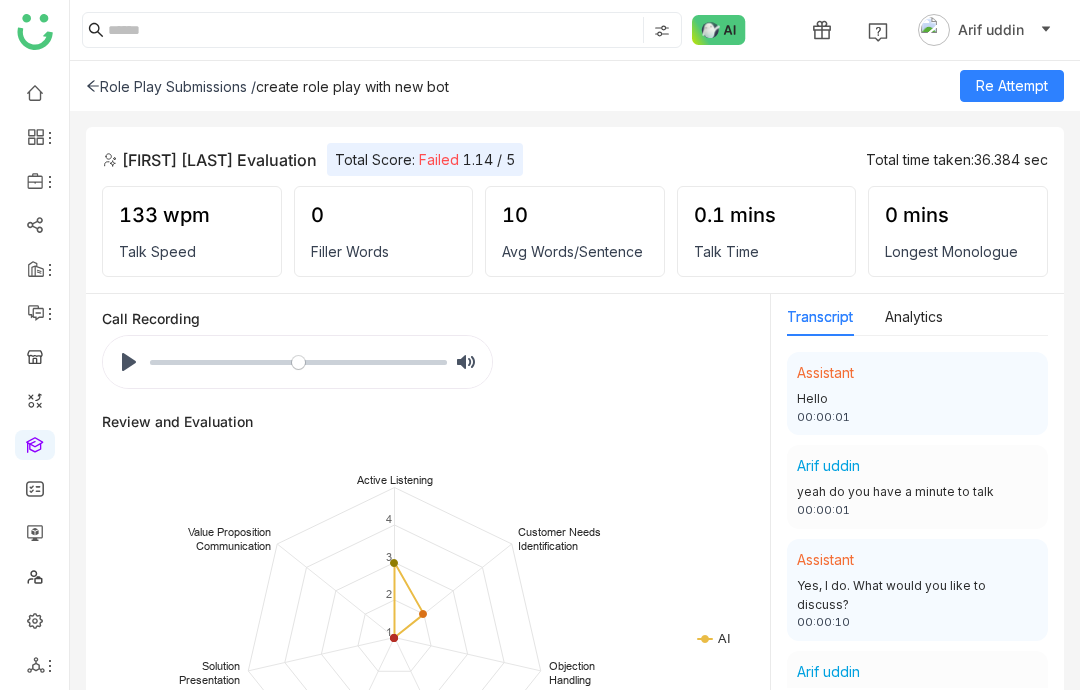 click at bounding box center (35, 91) 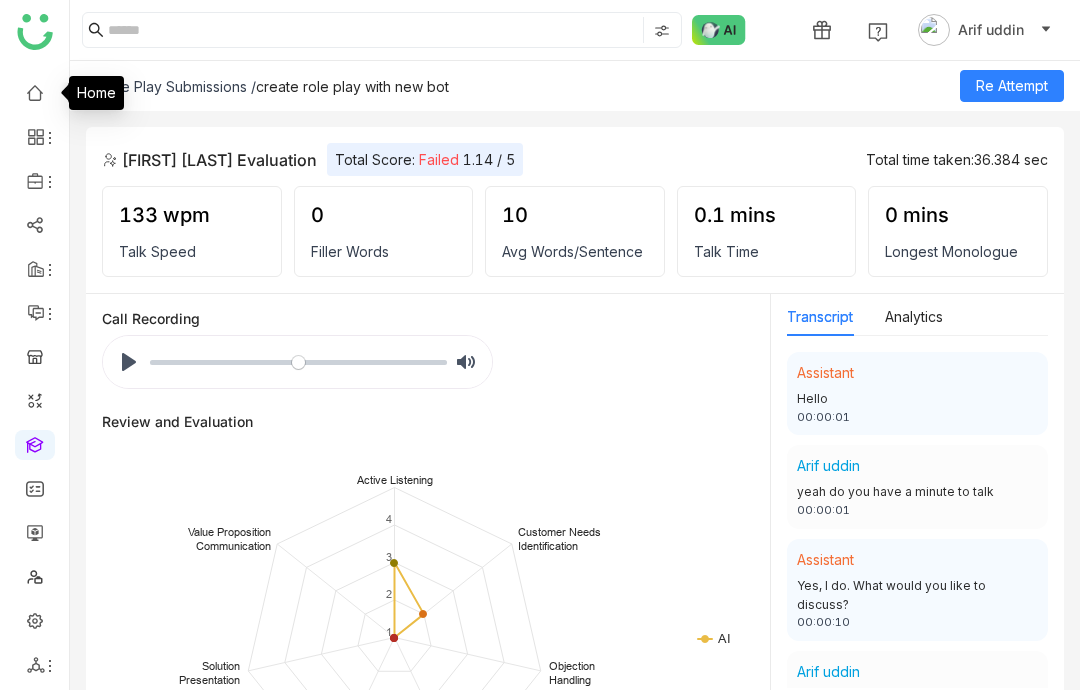 click at bounding box center (35, 91) 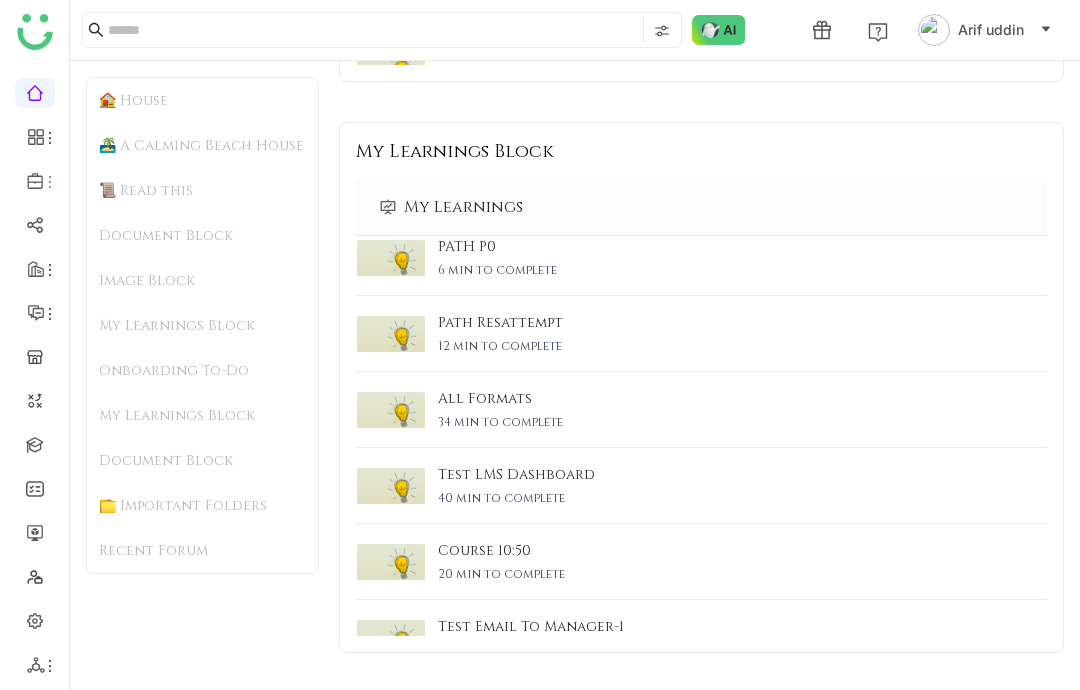 click at bounding box center (34, 181) 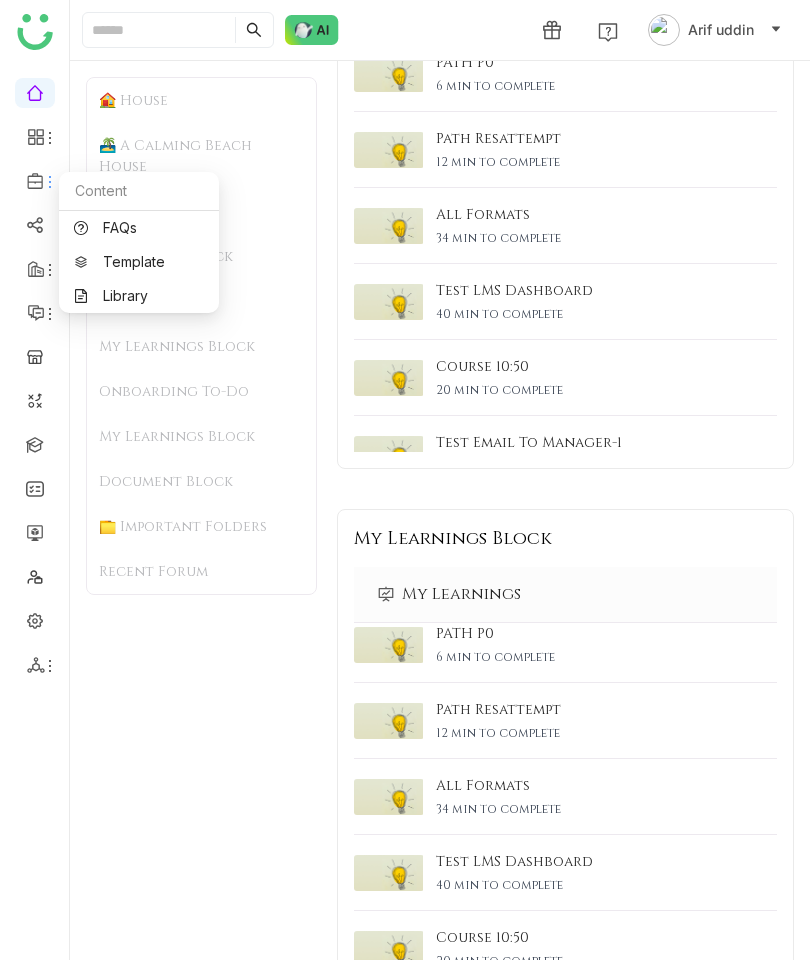 scroll, scrollTop: 2904, scrollLeft: 0, axis: vertical 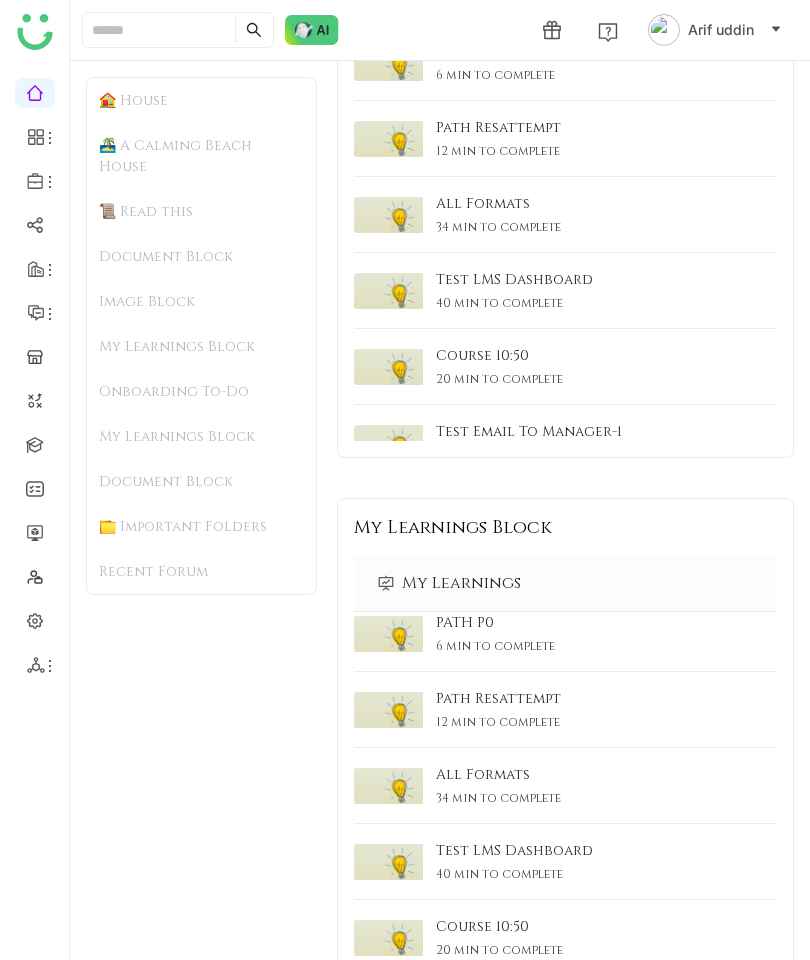click on "🏠 House  🏝️ A Calming Beach House  📜 Read this  Document Block  Image Block  My Learnings Block  Onboarding To-Do  My Learnings Block  Document Block  📁 Important Folders  Recent Forum" 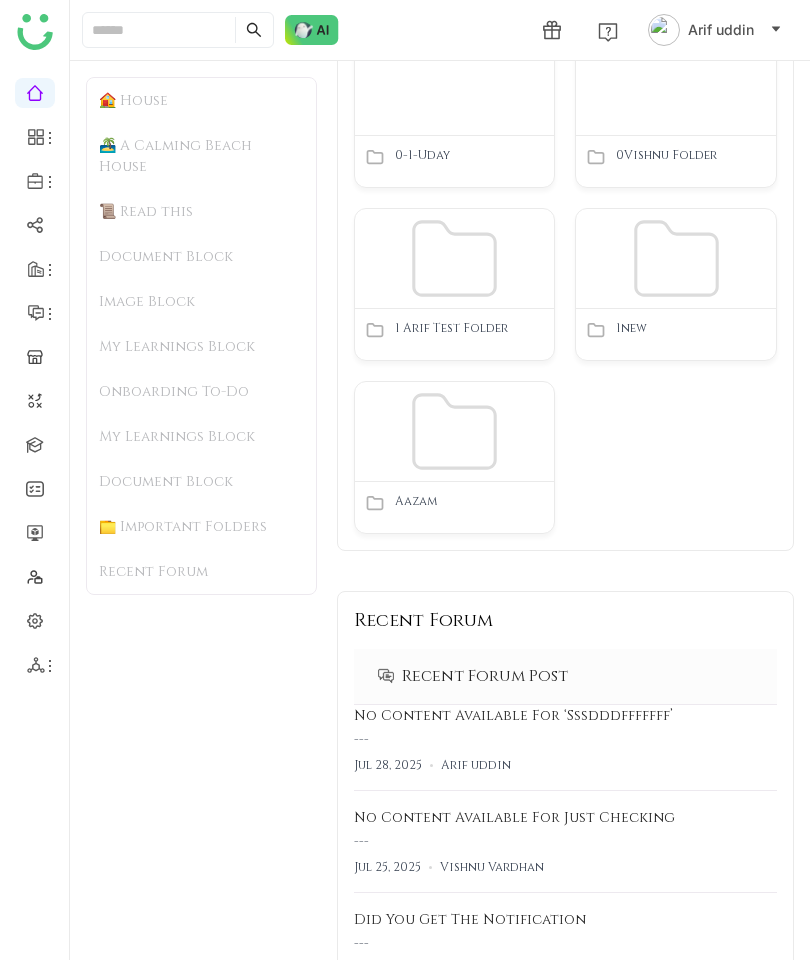 scroll, scrollTop: 3998, scrollLeft: 0, axis: vertical 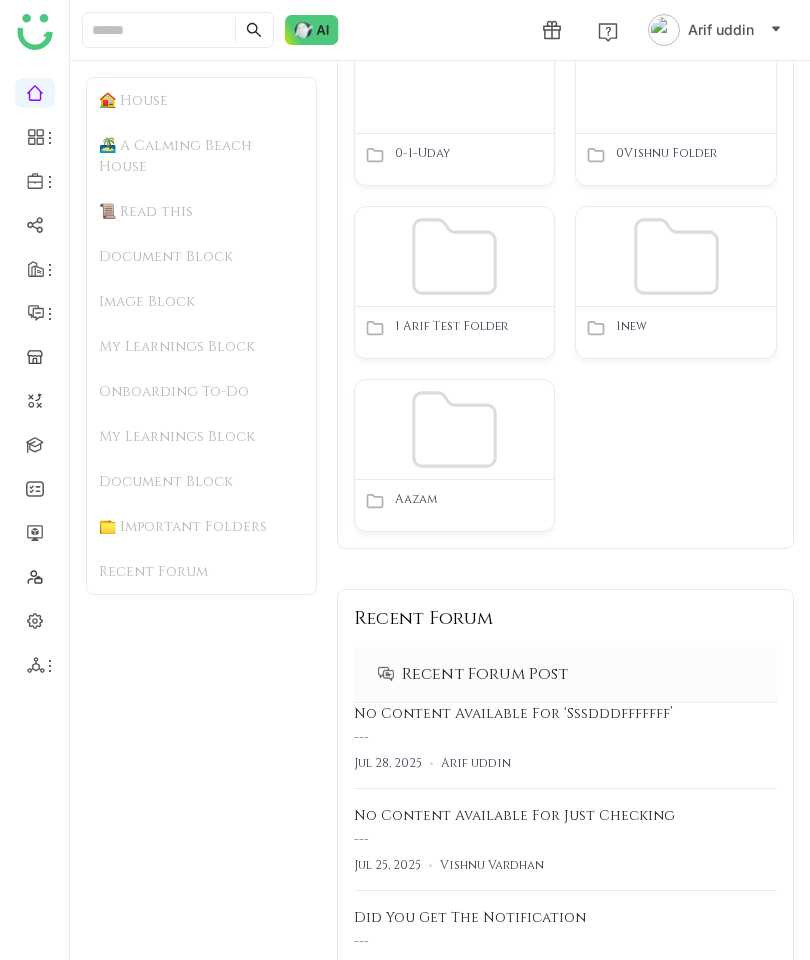 click 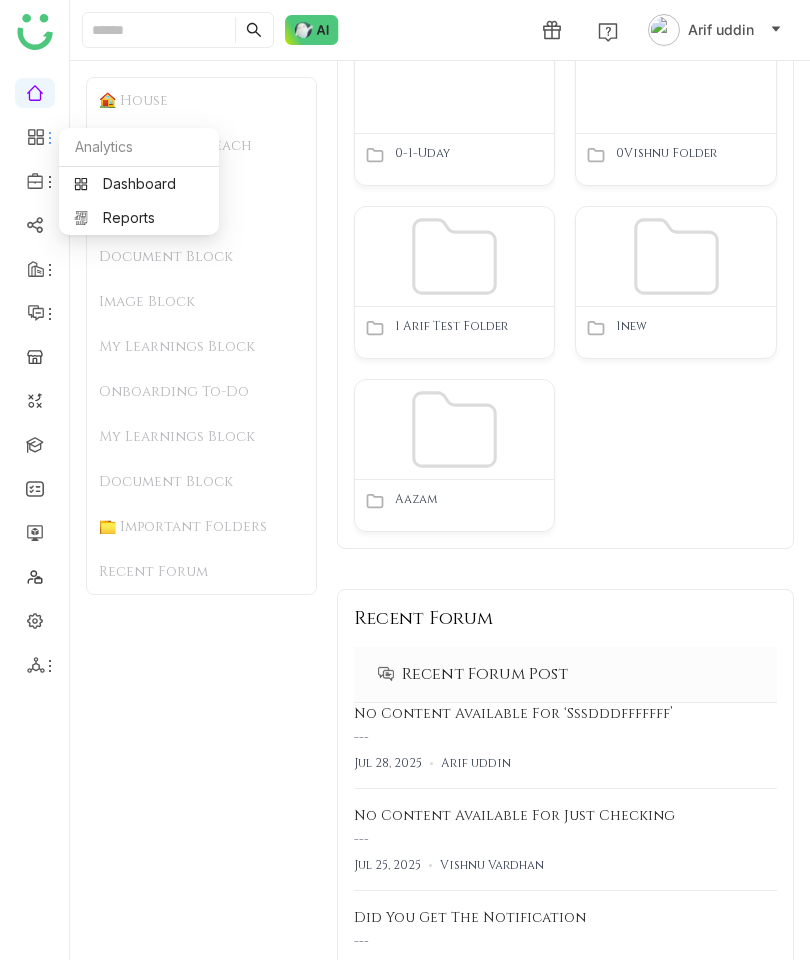click on "Dashboard" at bounding box center [139, 184] 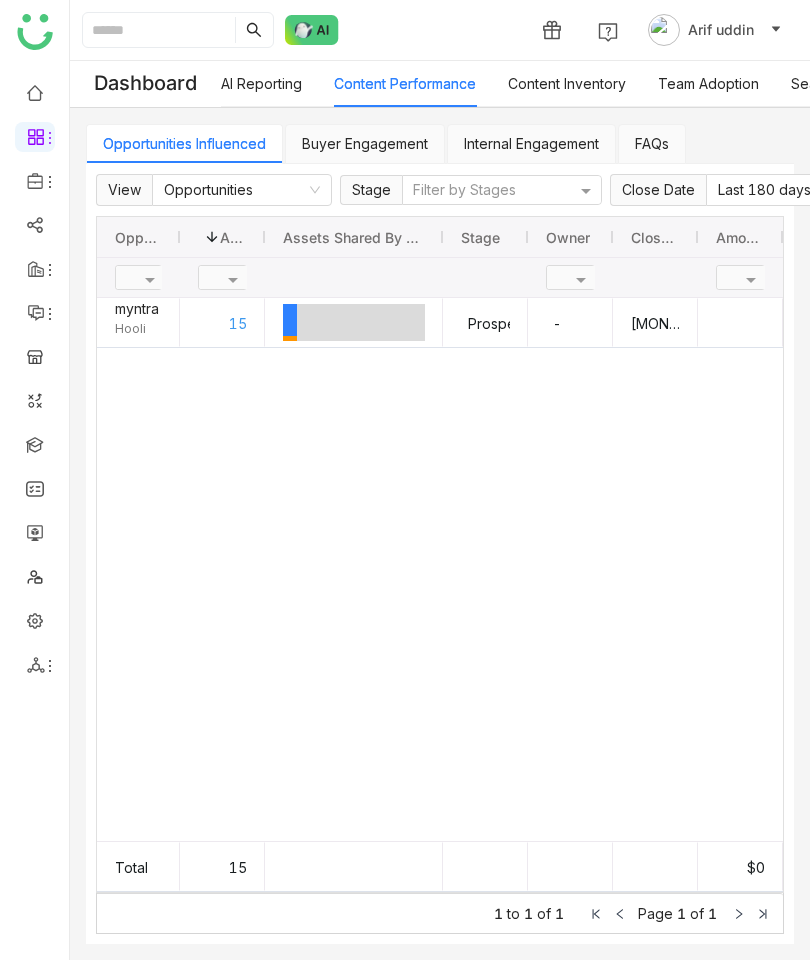 click at bounding box center (35, 443) 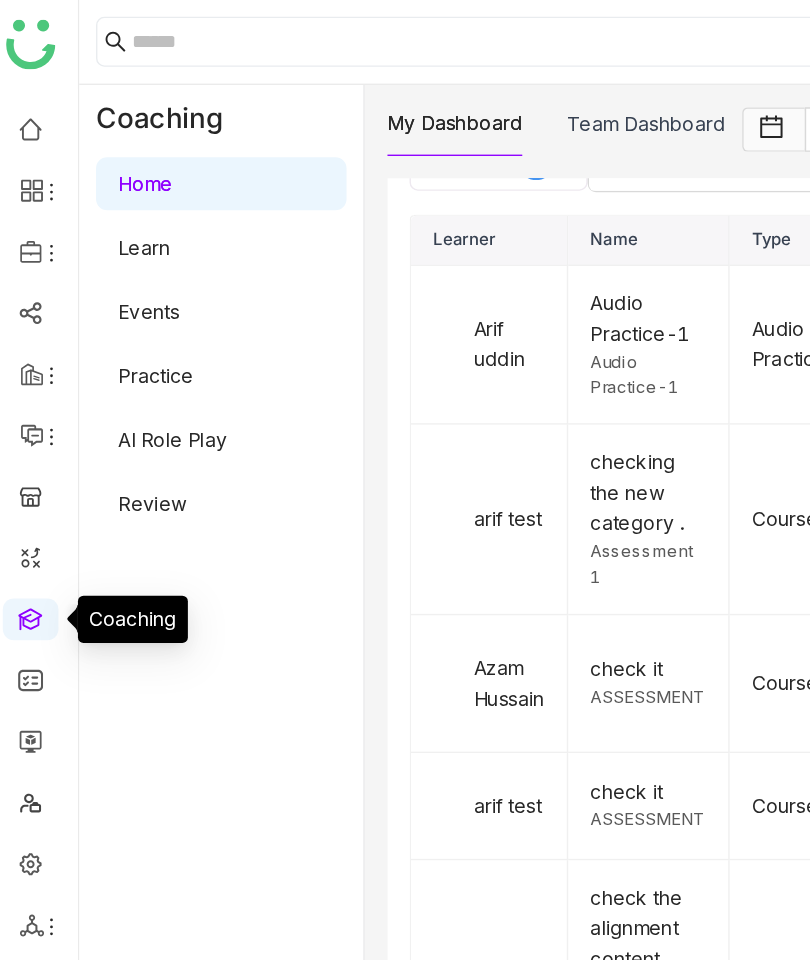 scroll, scrollTop: 2854, scrollLeft: 0, axis: vertical 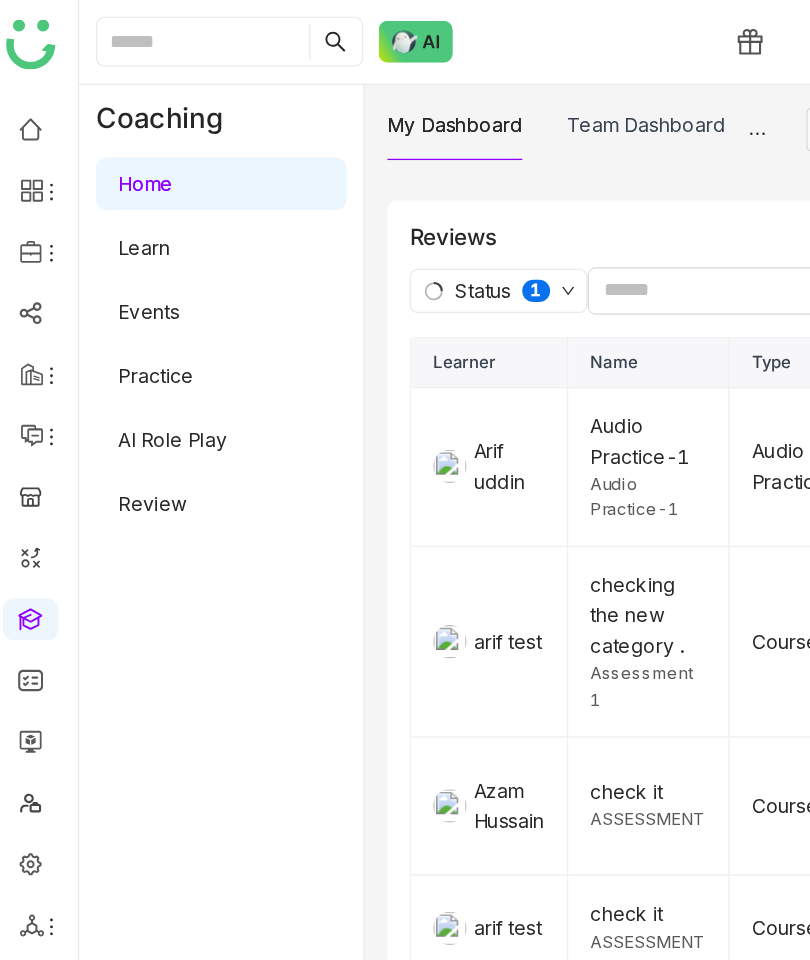 click on "Team Dashboard" at bounding box center (477, 89) 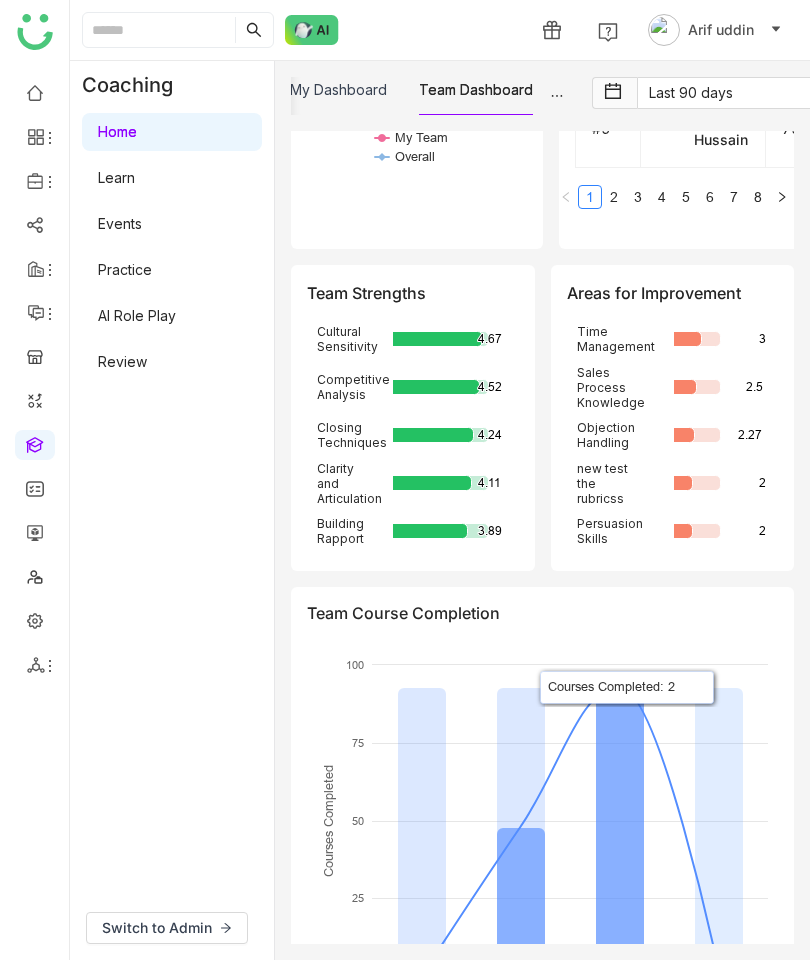 scroll, scrollTop: 3189, scrollLeft: 0, axis: vertical 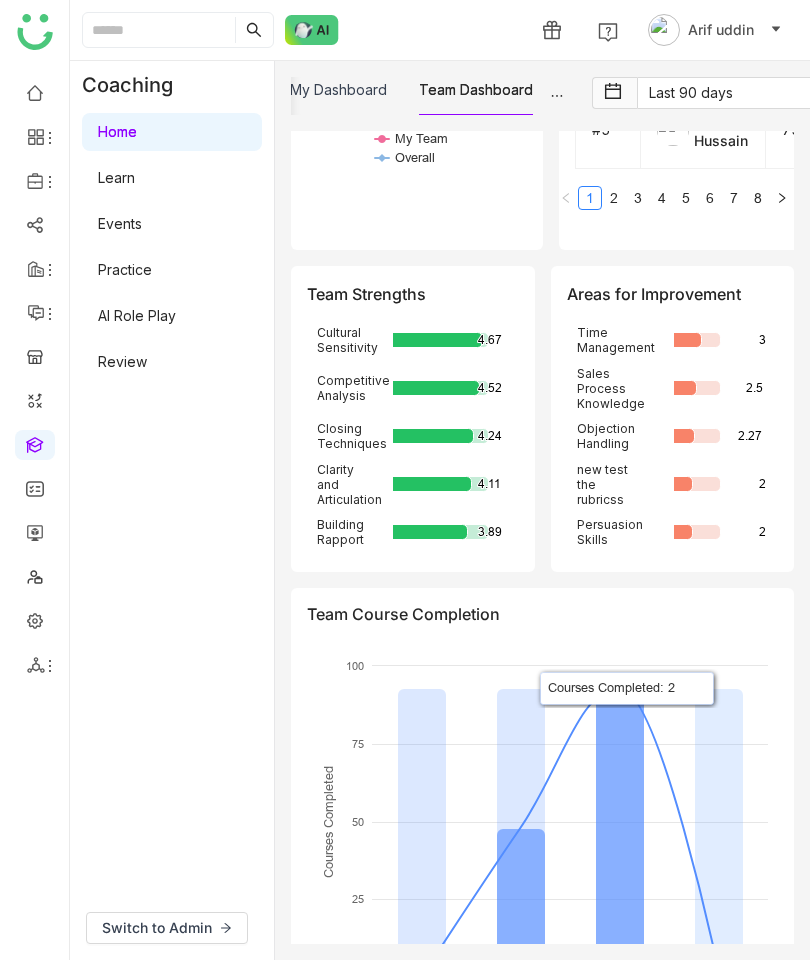 click on "Switch to Admin" 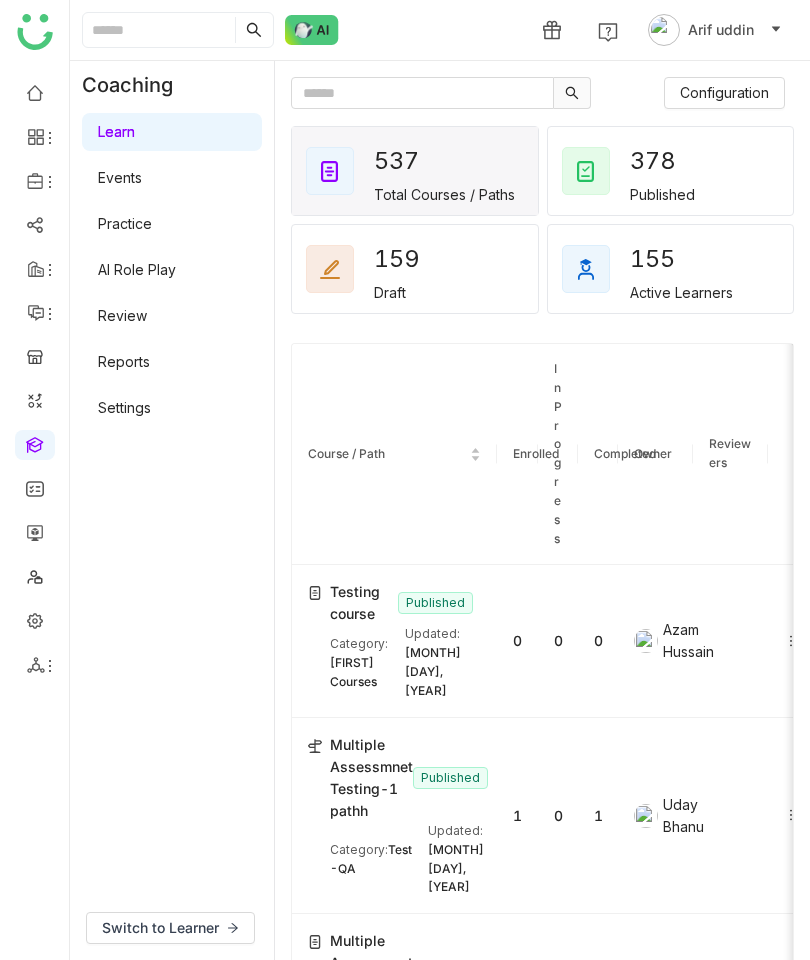 click on "AI Role Play" at bounding box center (137, 269) 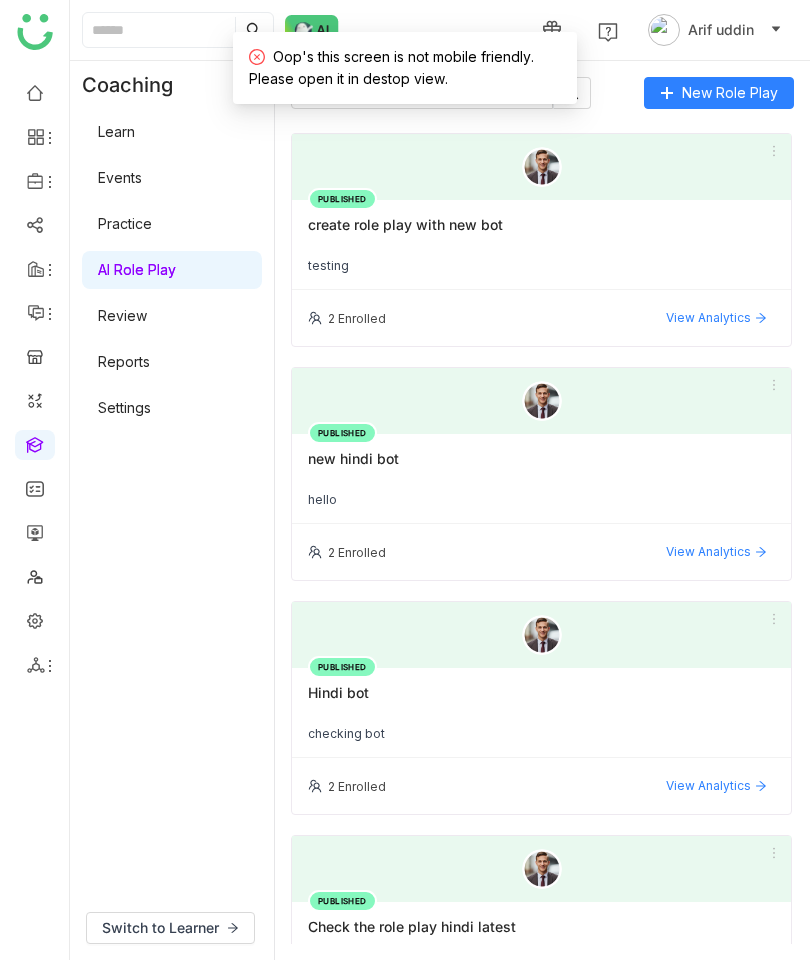 click on "View Analytics" 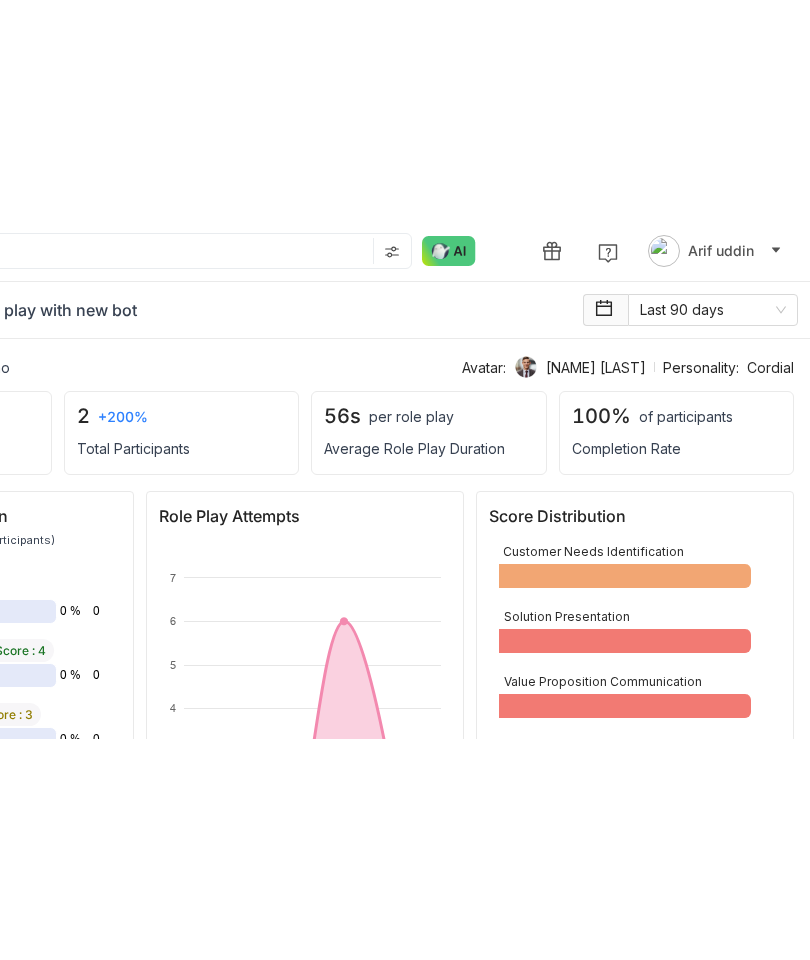 scroll, scrollTop: 0, scrollLeft: 0, axis: both 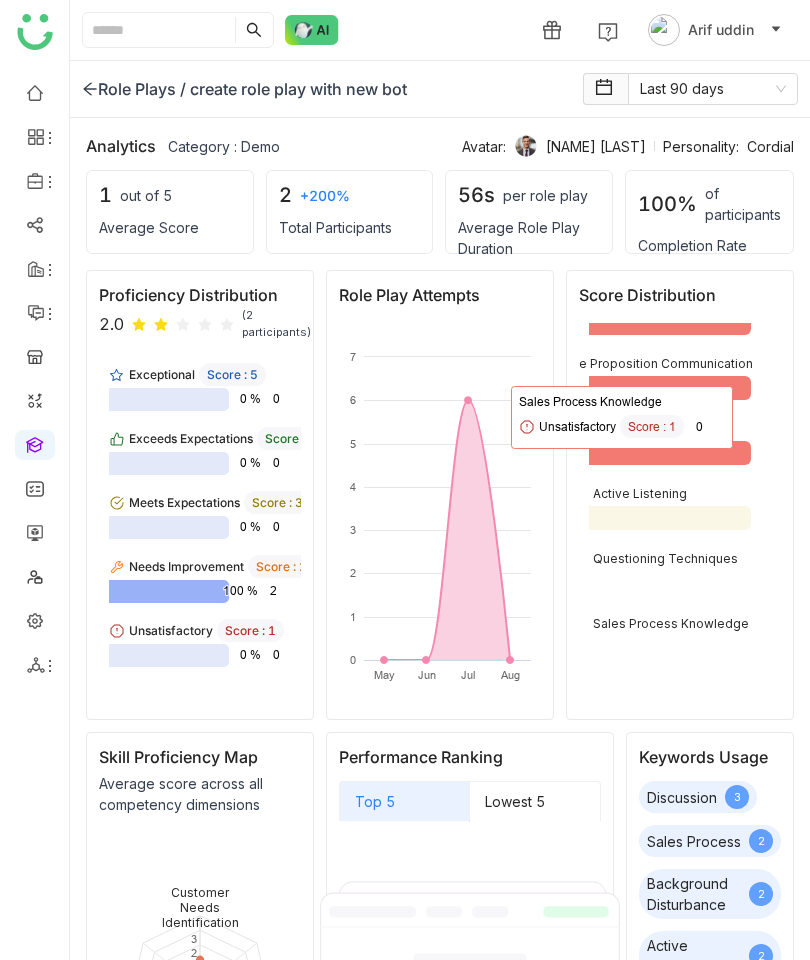 click 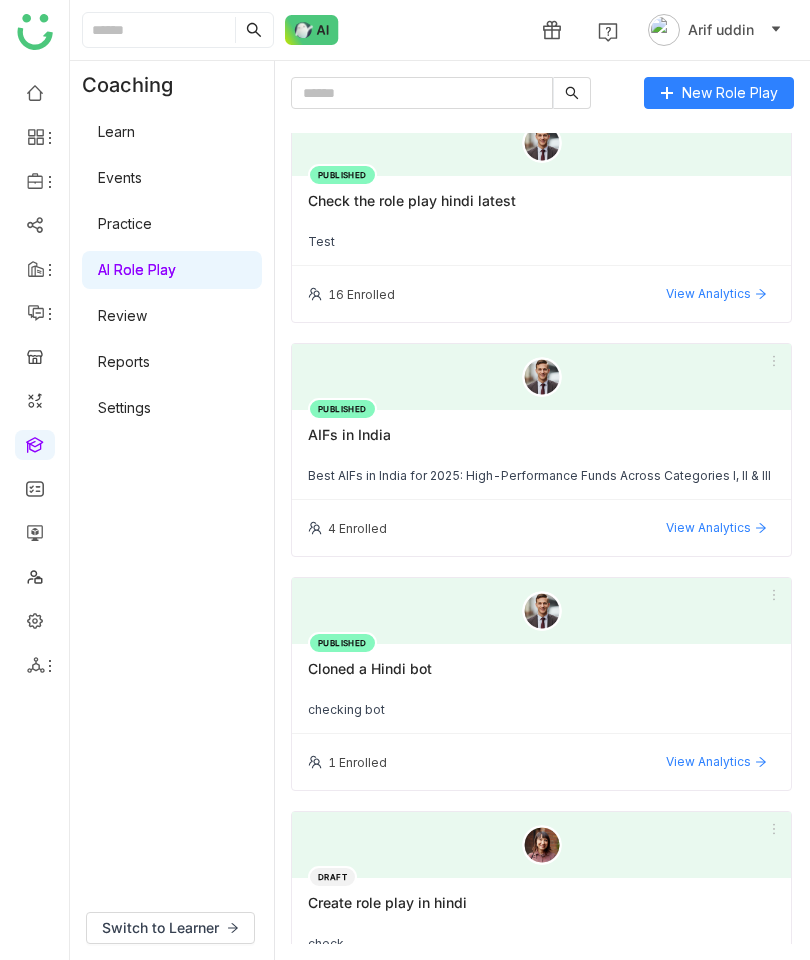 scroll, scrollTop: 973, scrollLeft: 0, axis: vertical 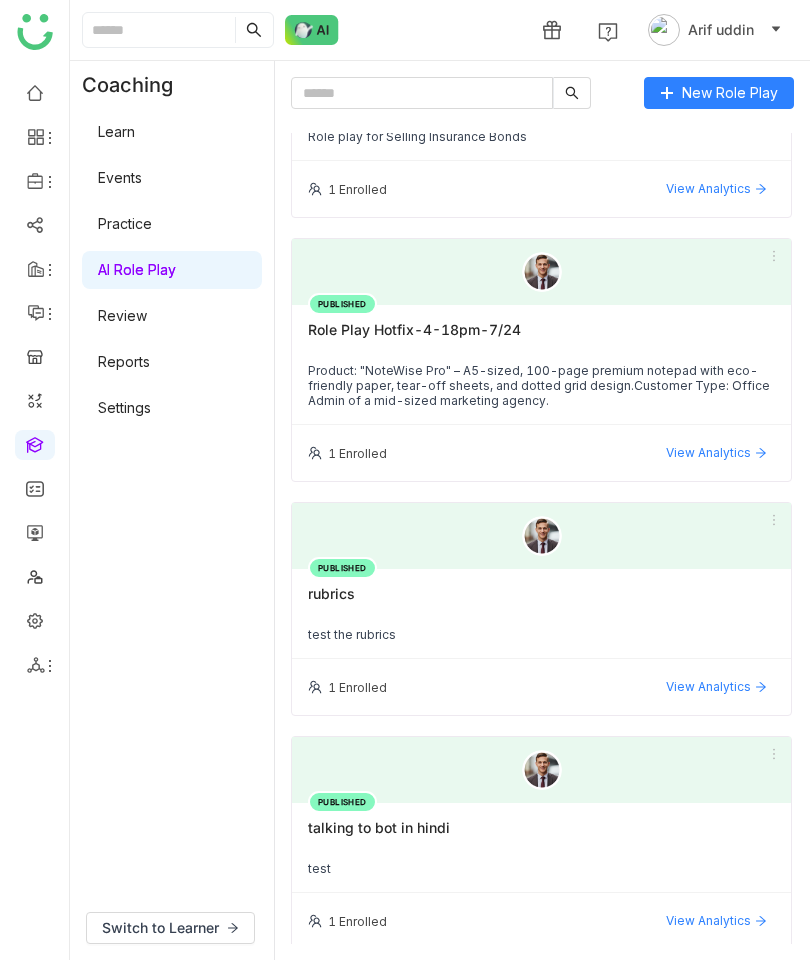 click at bounding box center (35, 531) 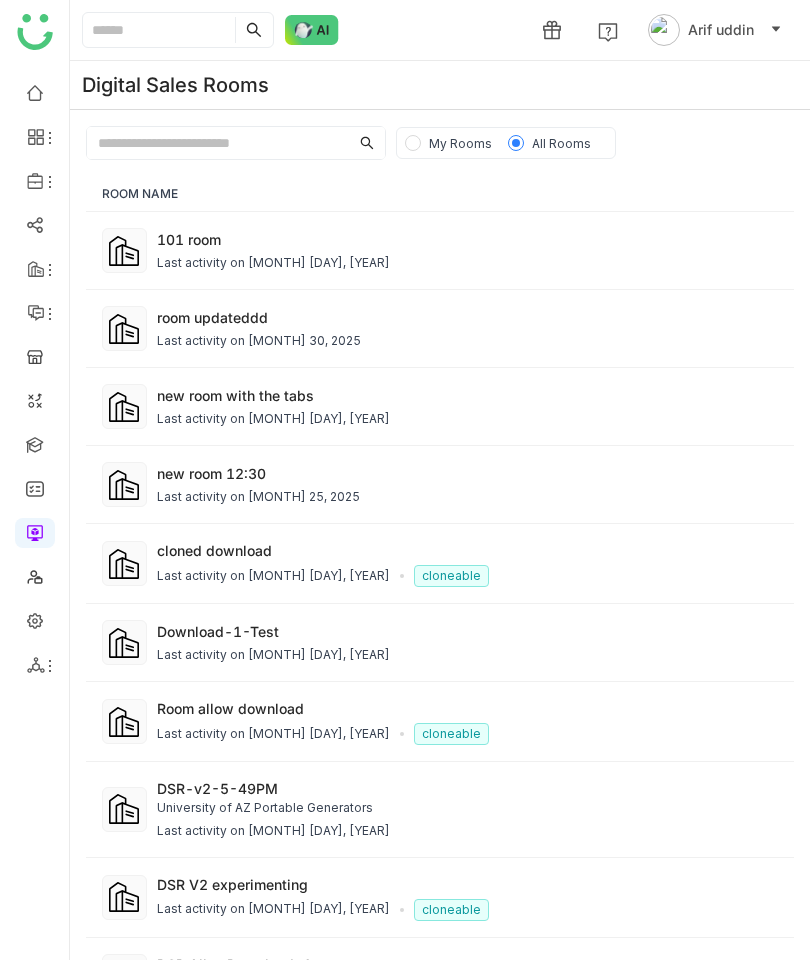 click on "room updateddd" 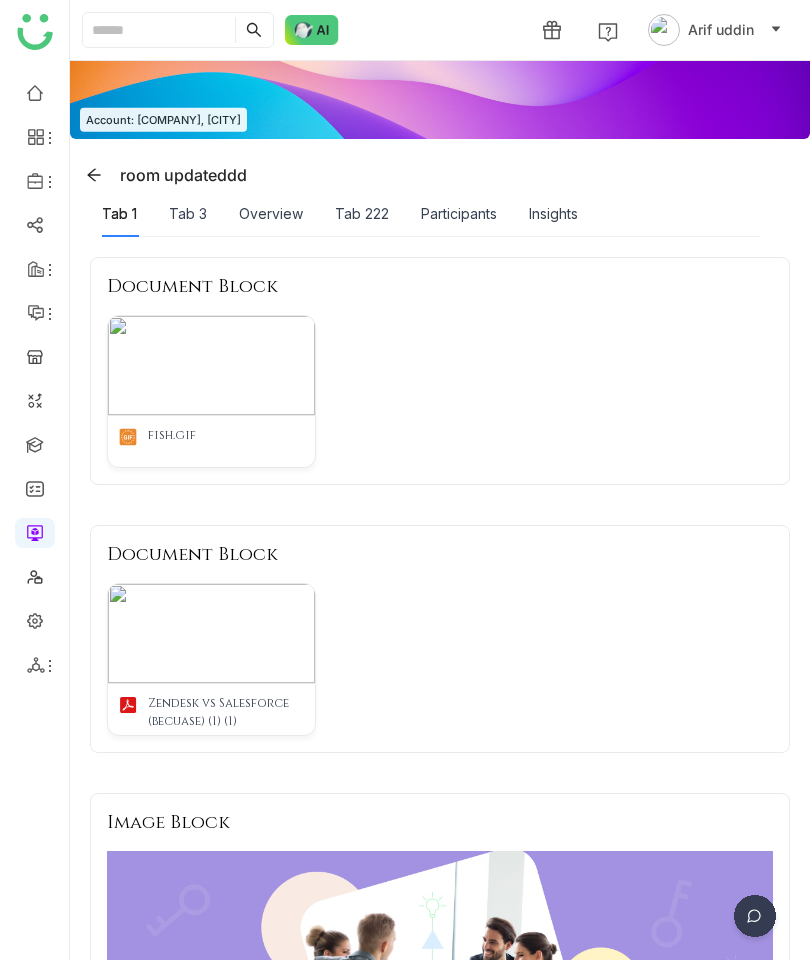 click on "Arif uddin" 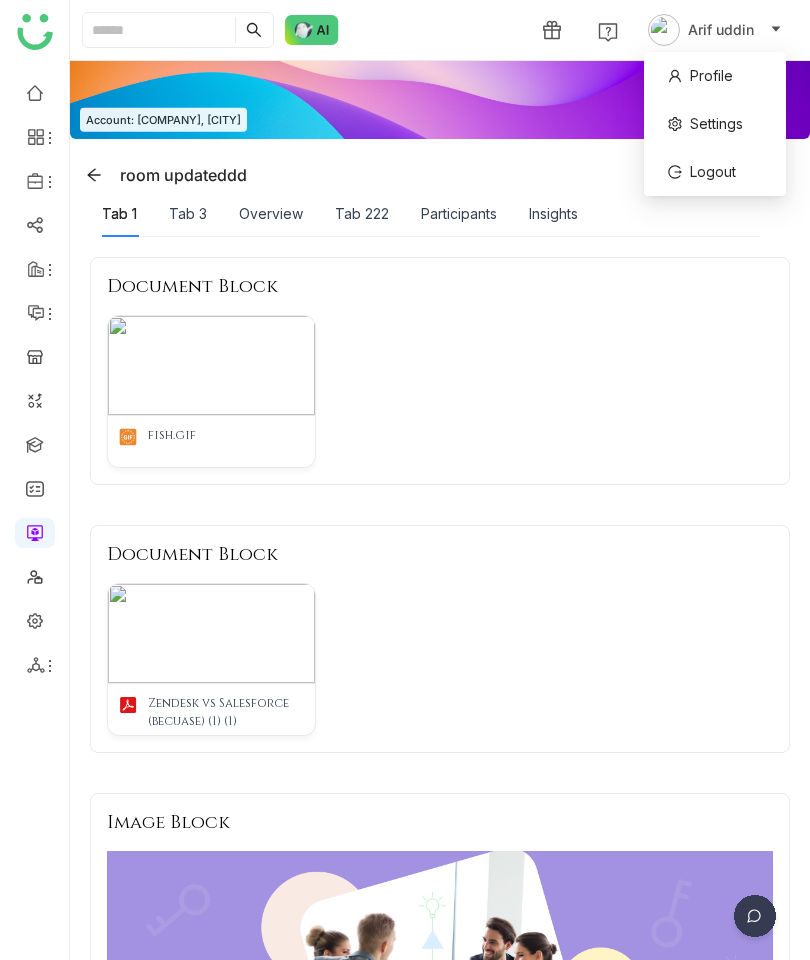 click on "Profile" at bounding box center (711, 75) 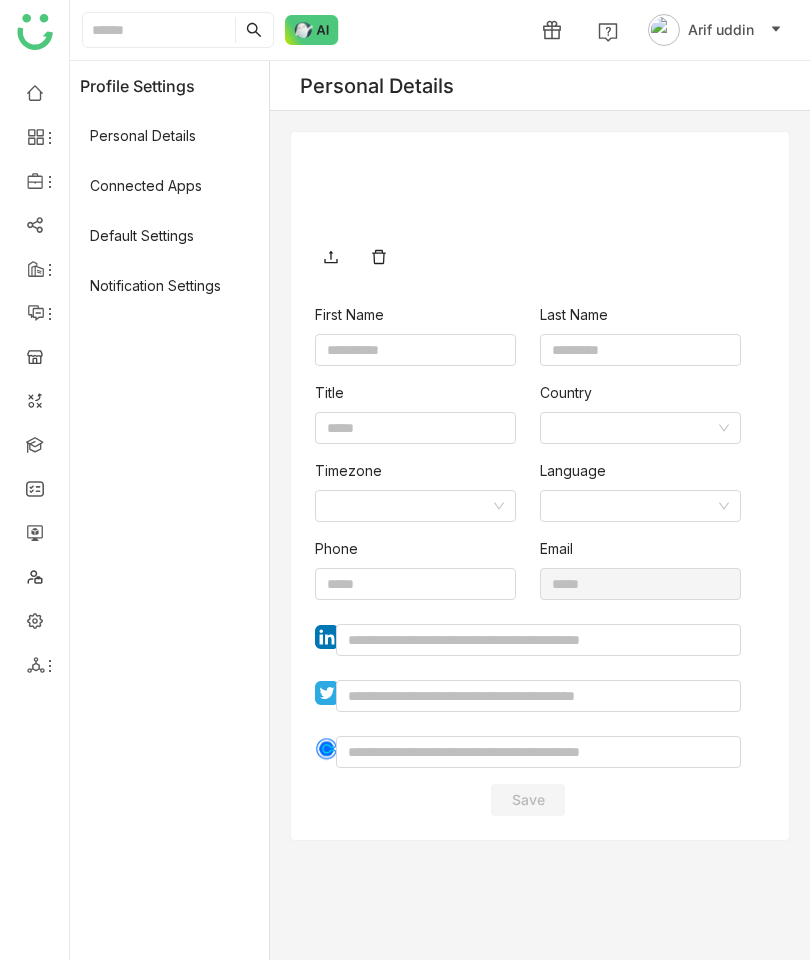 type on "****" 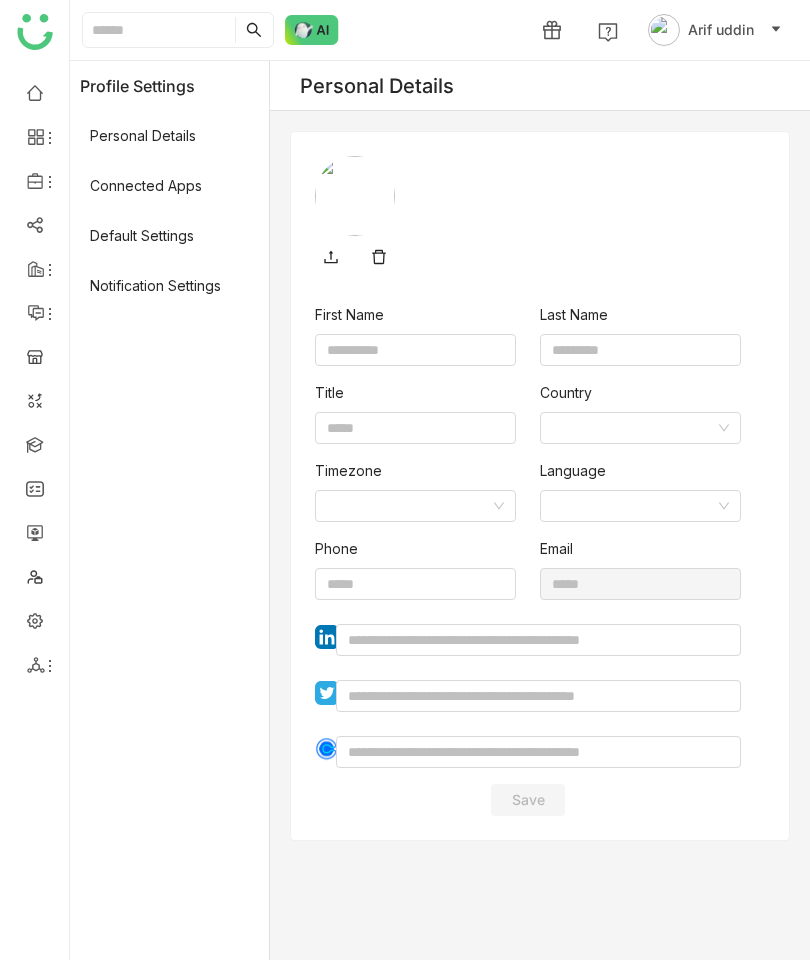 type on "*****" 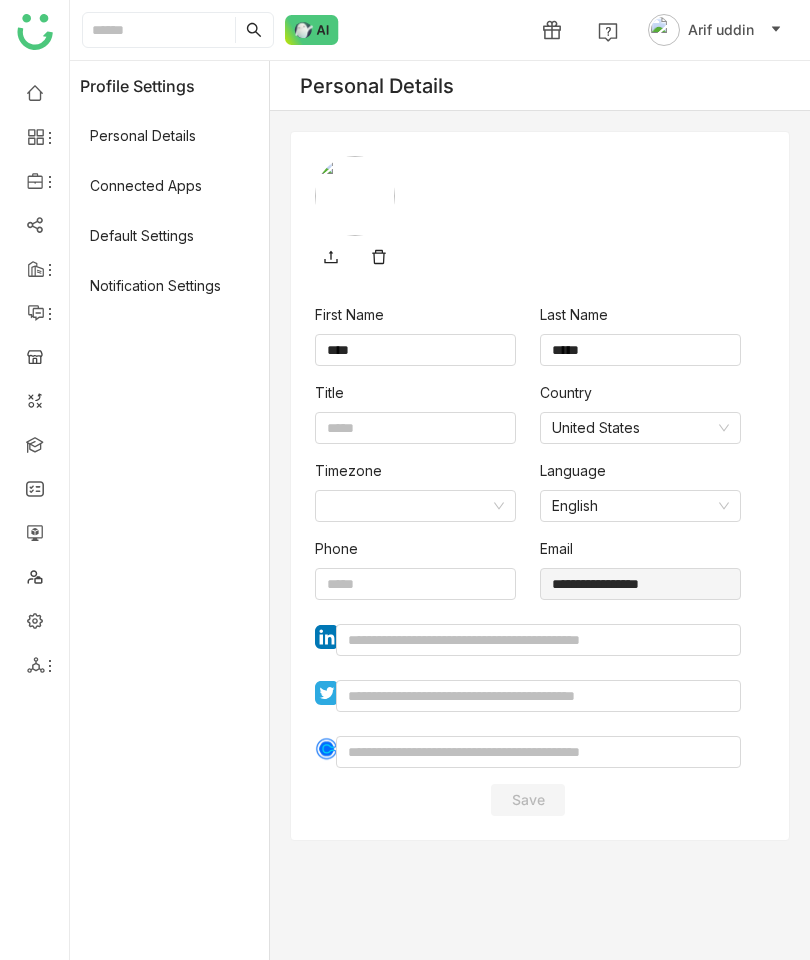 click 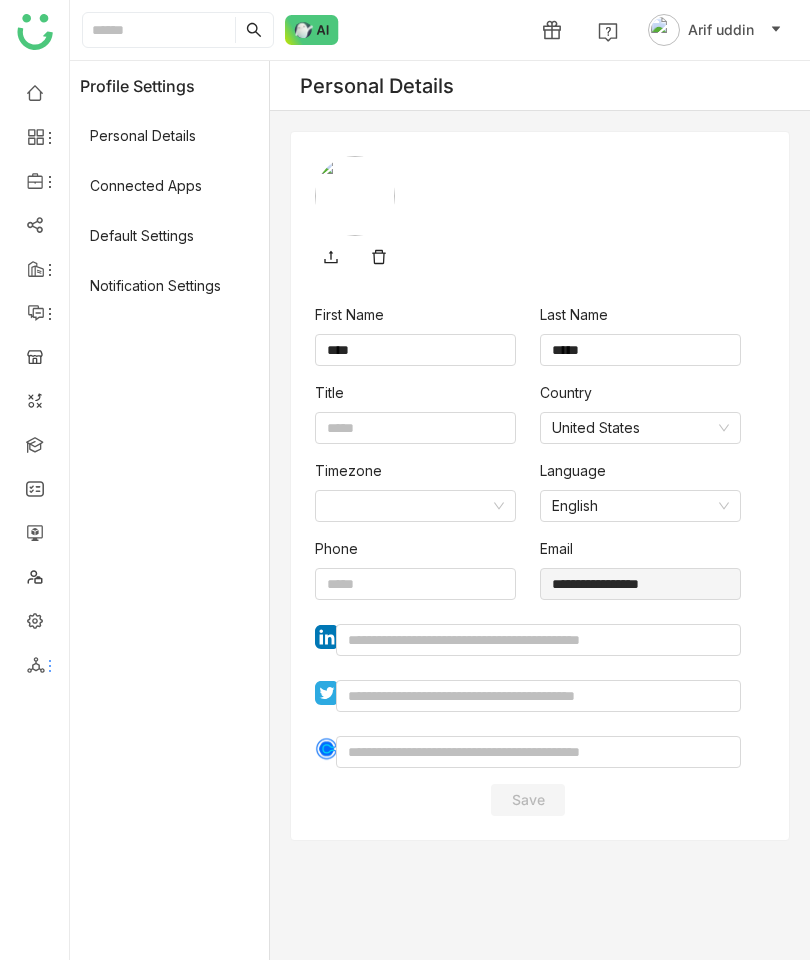 click 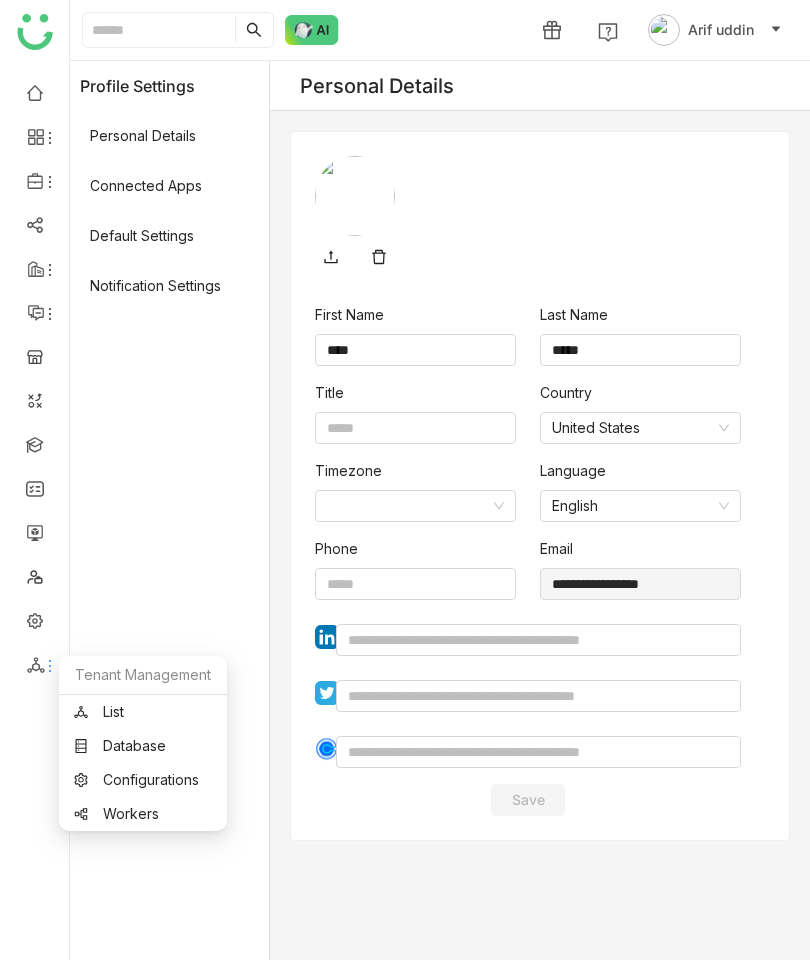 click on "List" at bounding box center [143, 712] 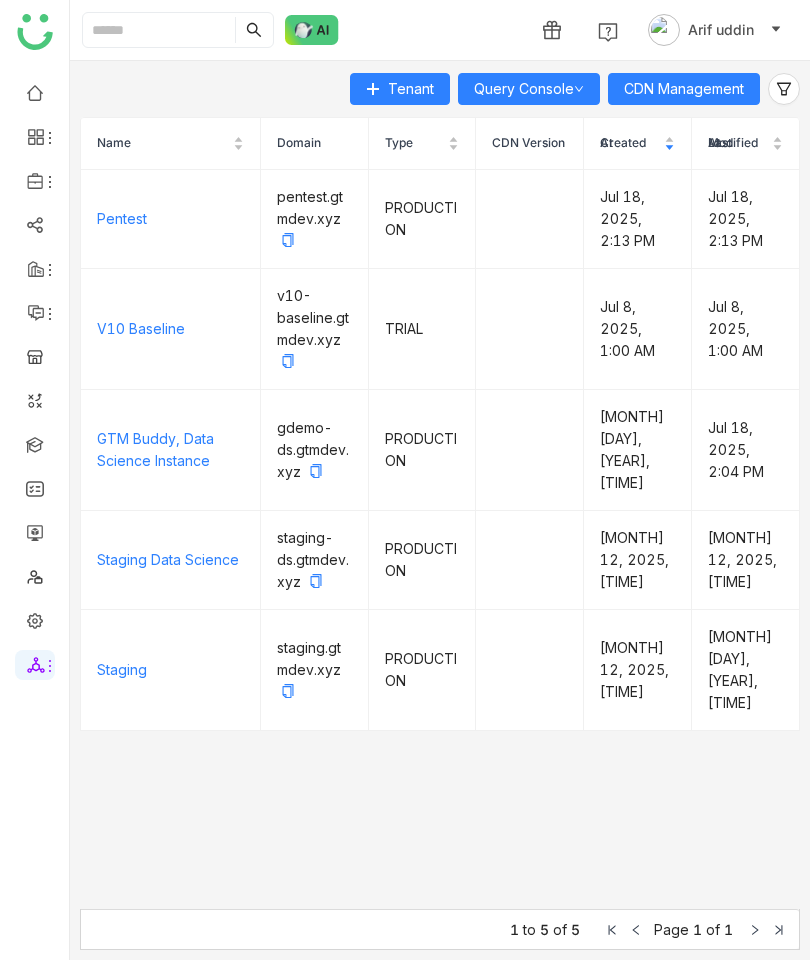 click at bounding box center (35, 531) 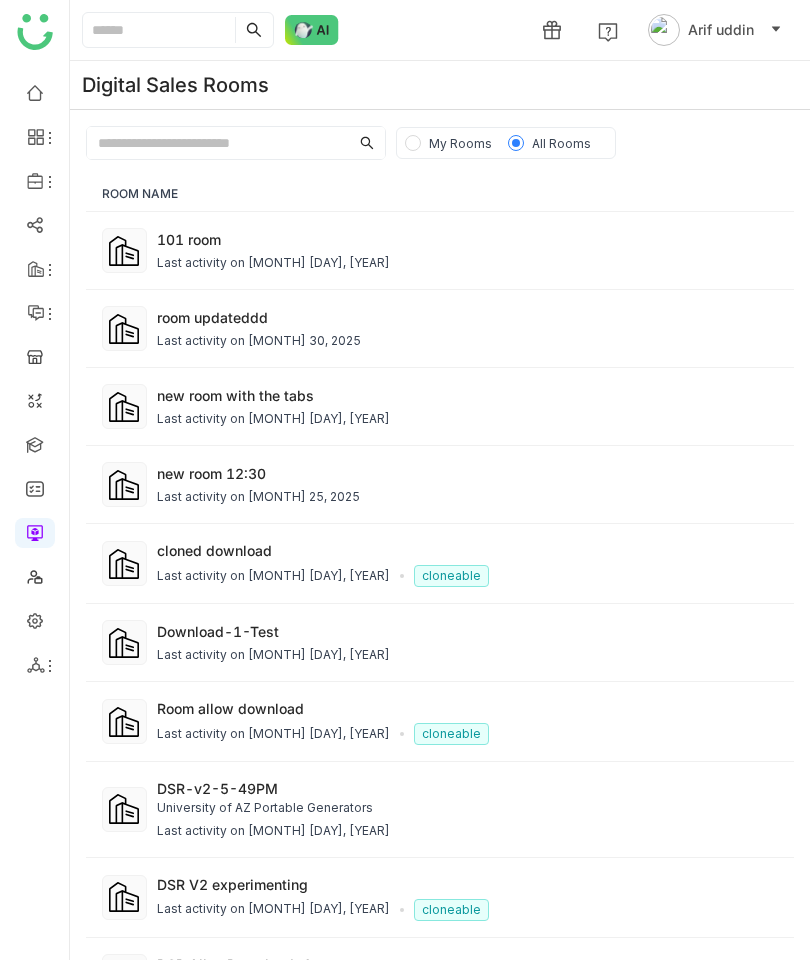 click 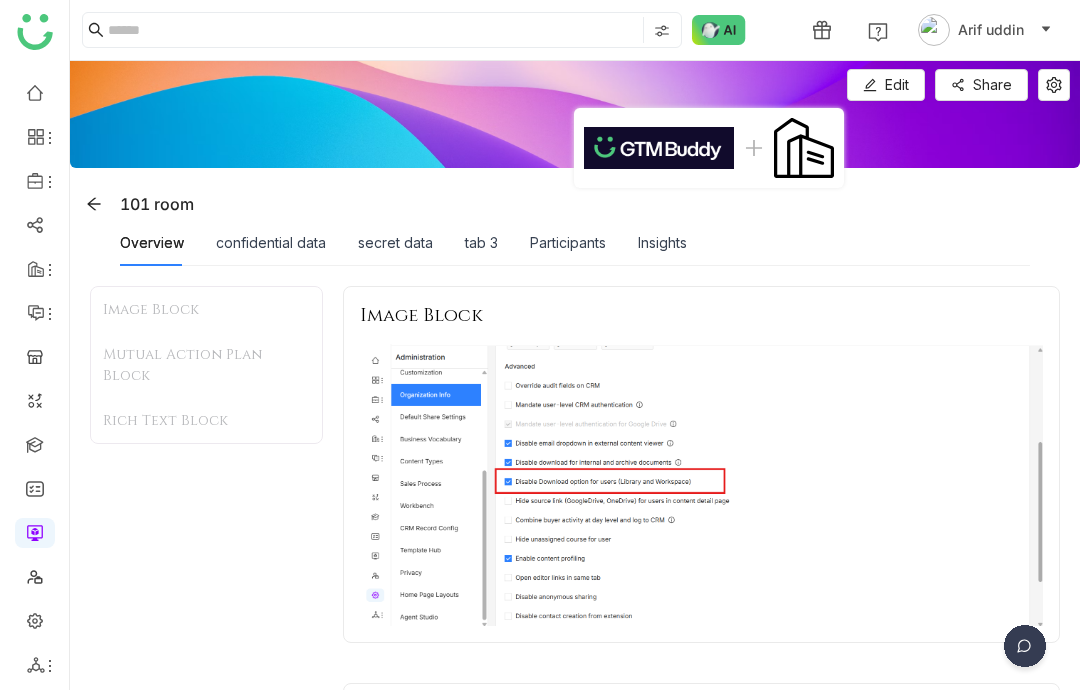 click on "Edit" at bounding box center (886, 85) 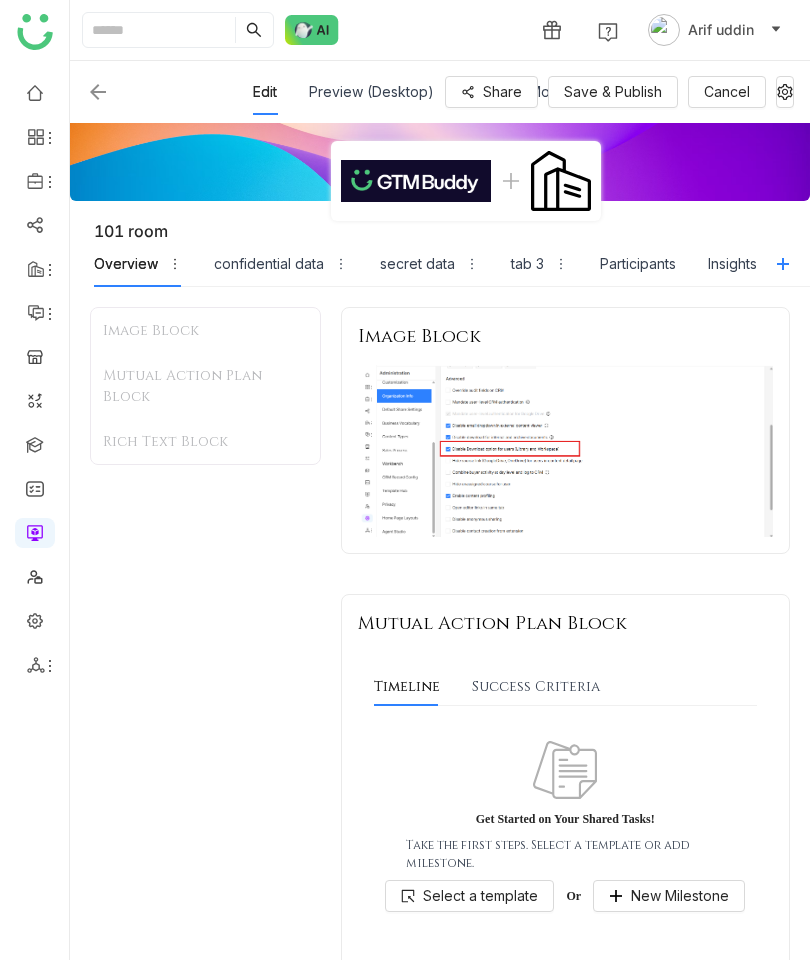 click at bounding box center [98, 92] 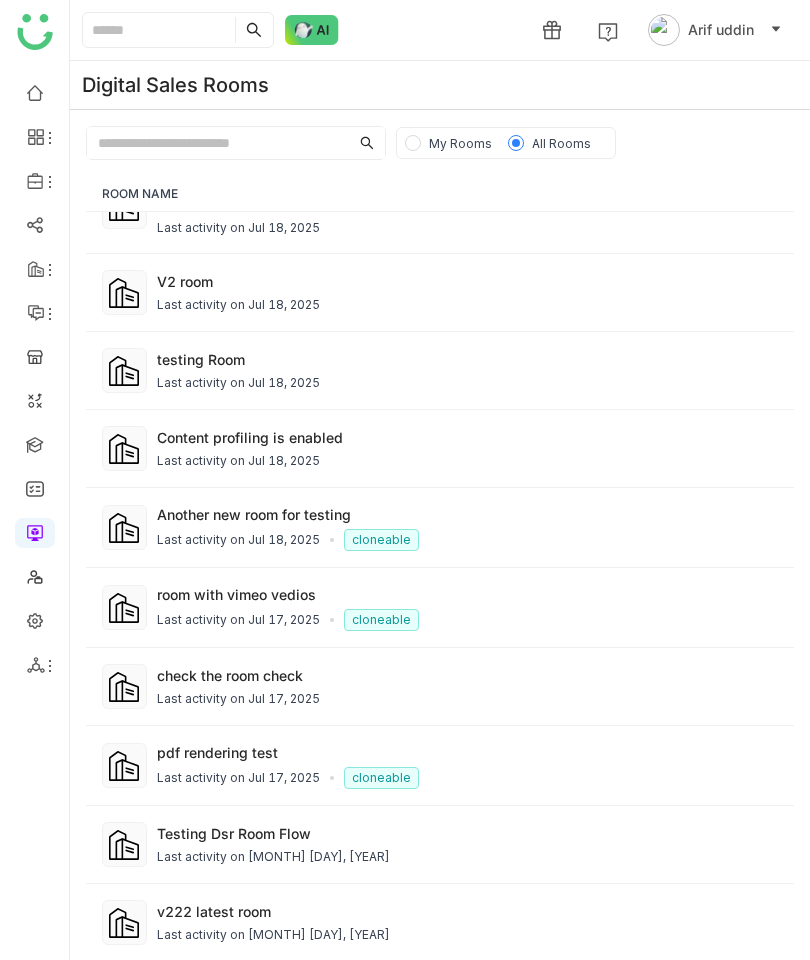 scroll, scrollTop: 855, scrollLeft: 0, axis: vertical 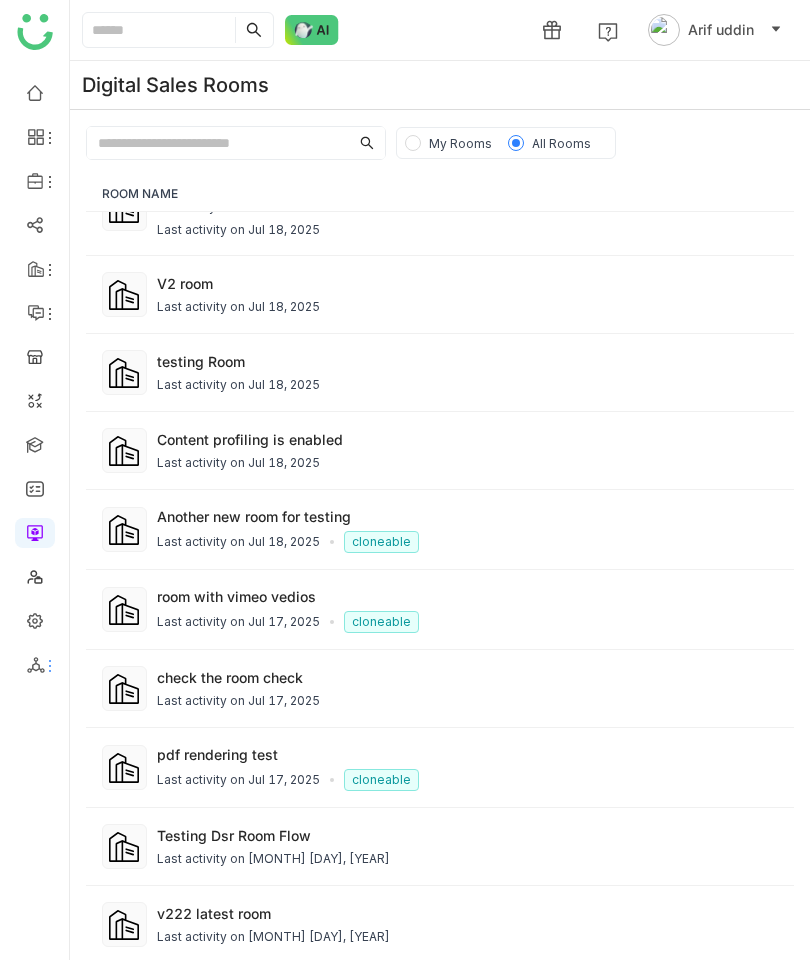 click at bounding box center [34, 665] 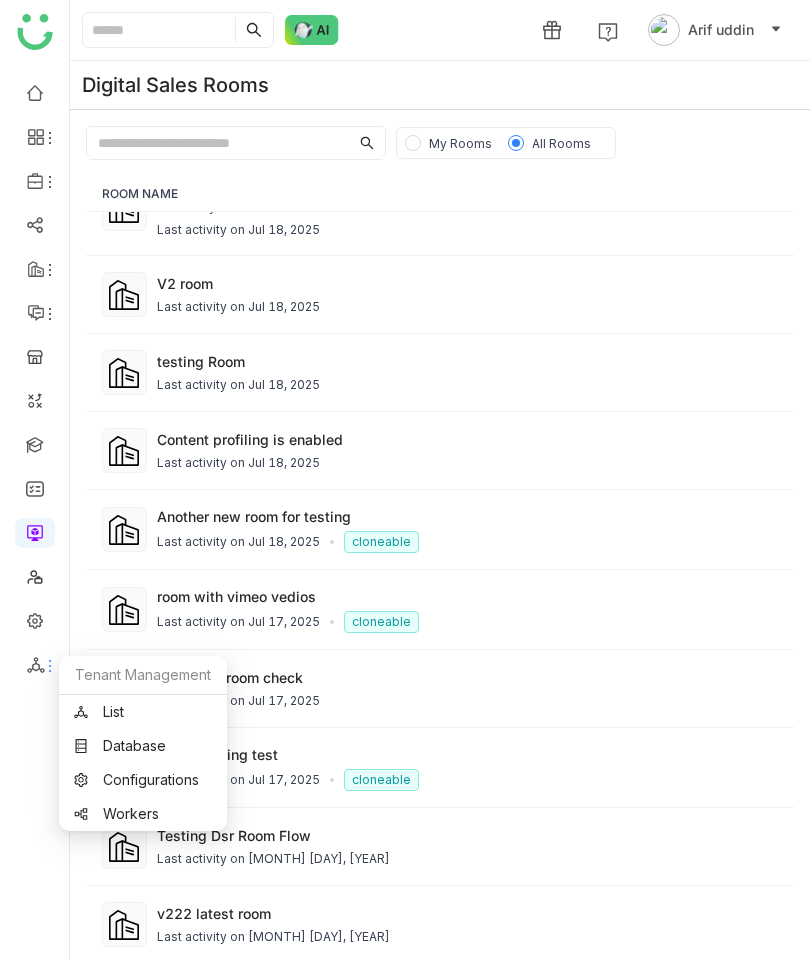 click on "List" at bounding box center (143, 712) 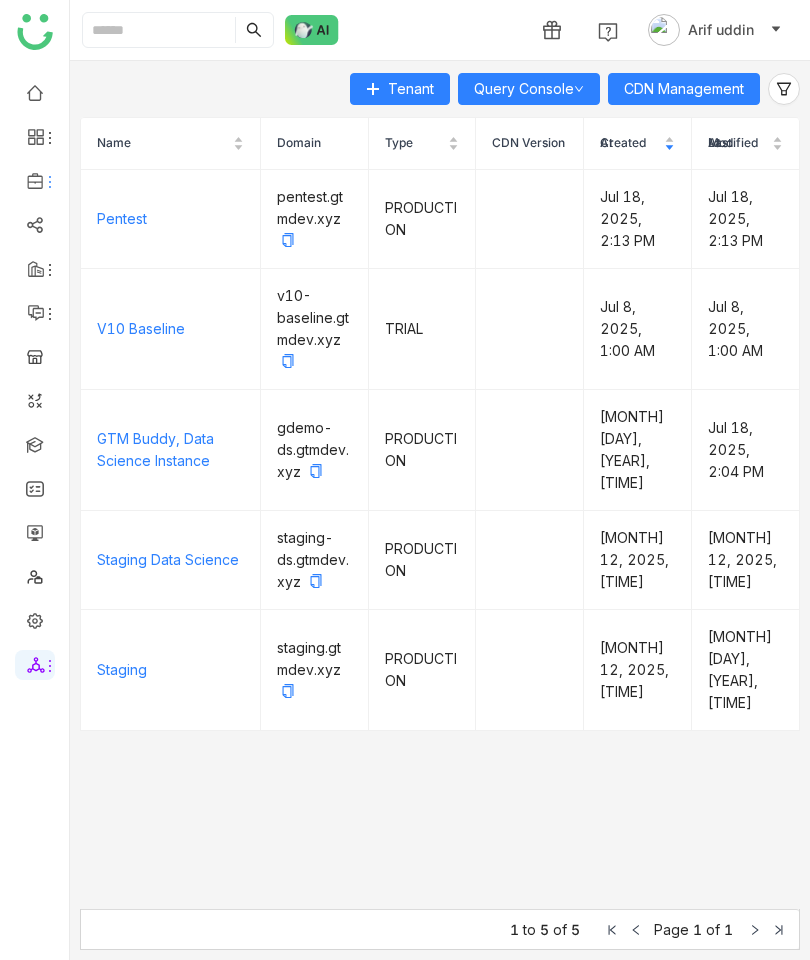 click at bounding box center (34, 181) 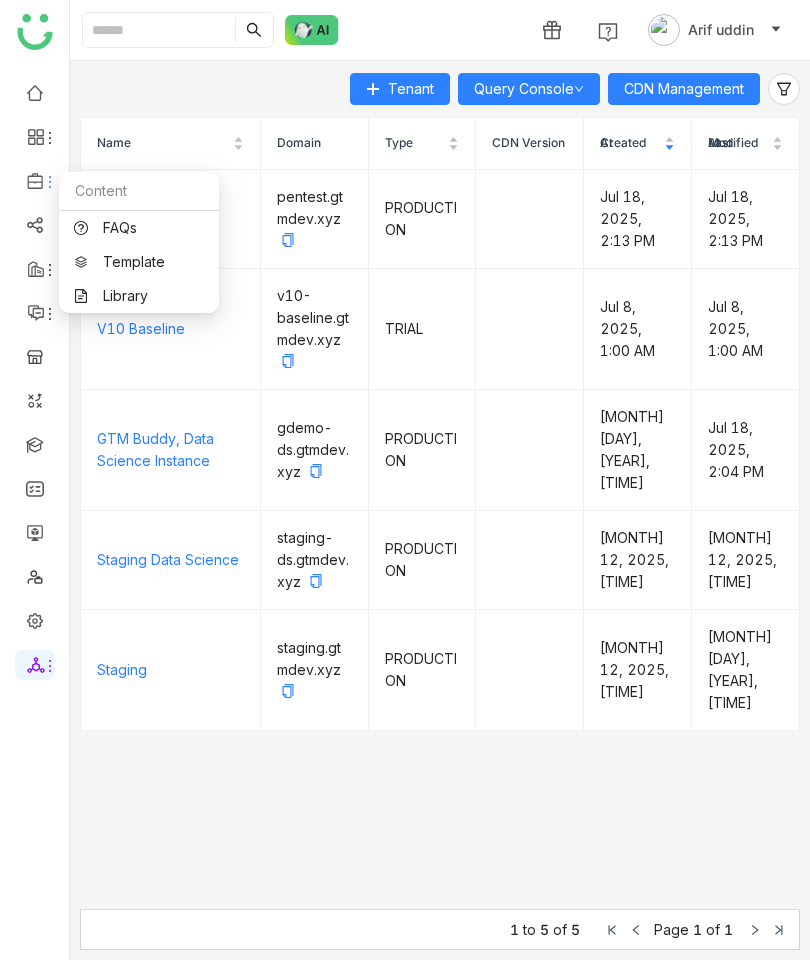 click on "Library" at bounding box center [139, 296] 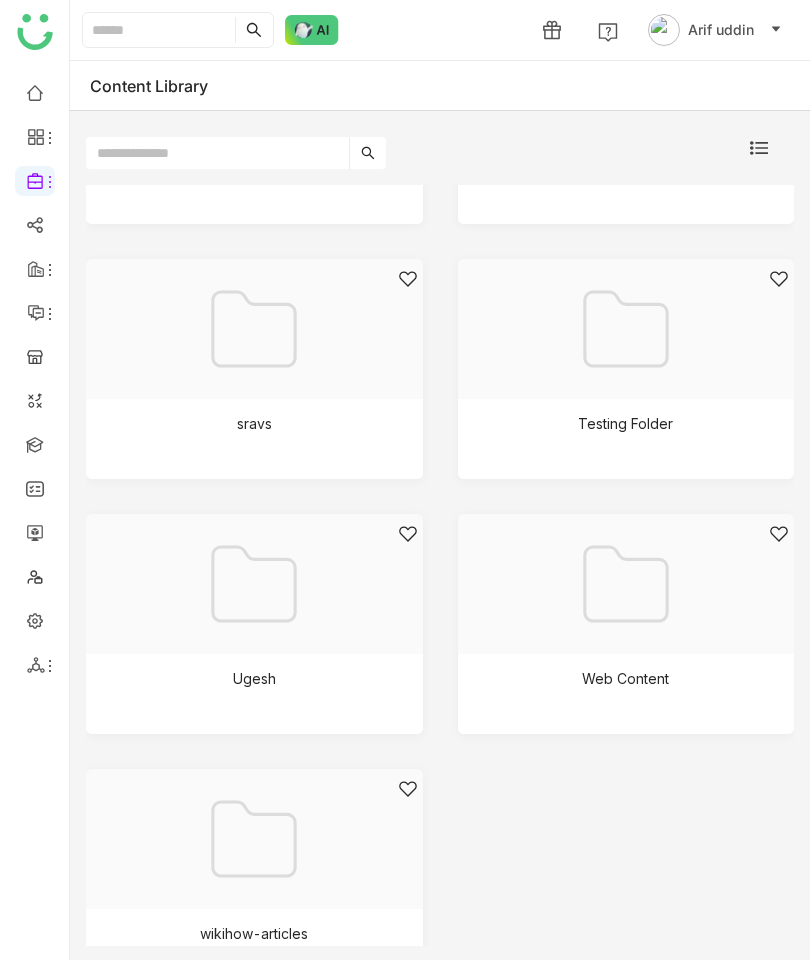scroll, scrollTop: 2214, scrollLeft: 0, axis: vertical 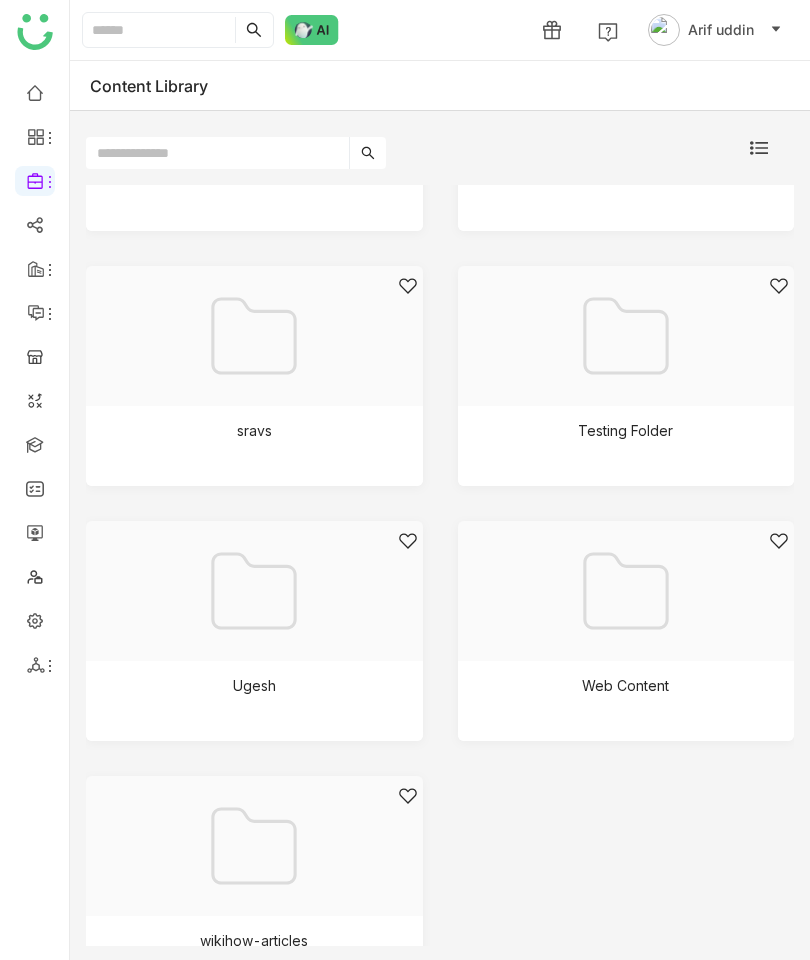 click 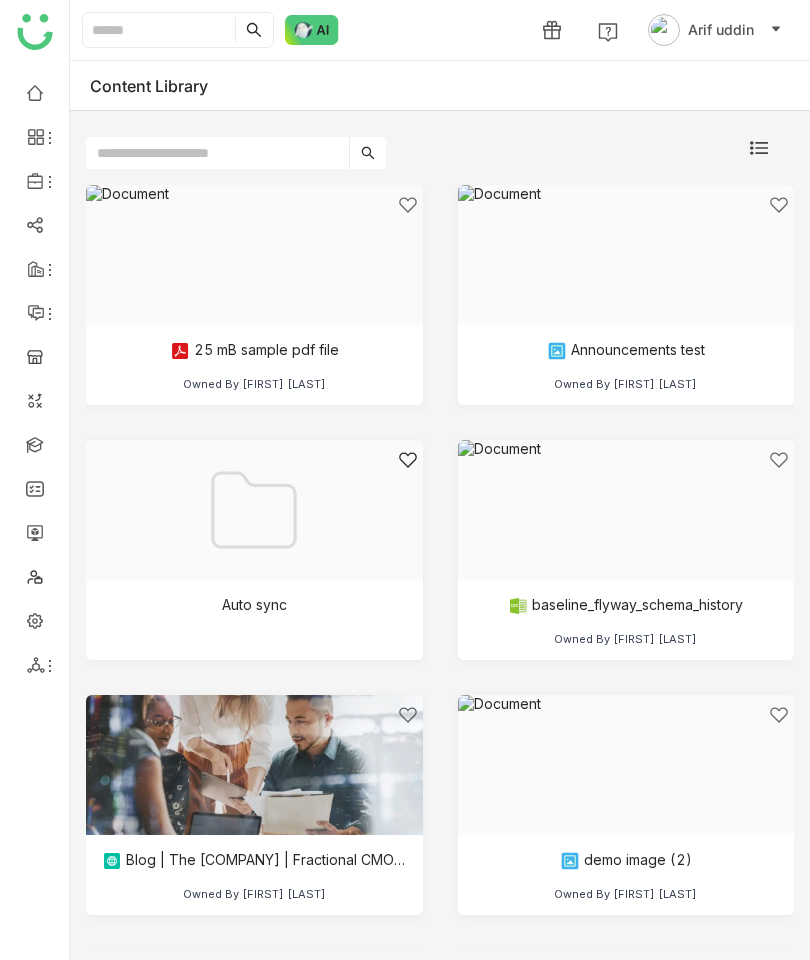 click 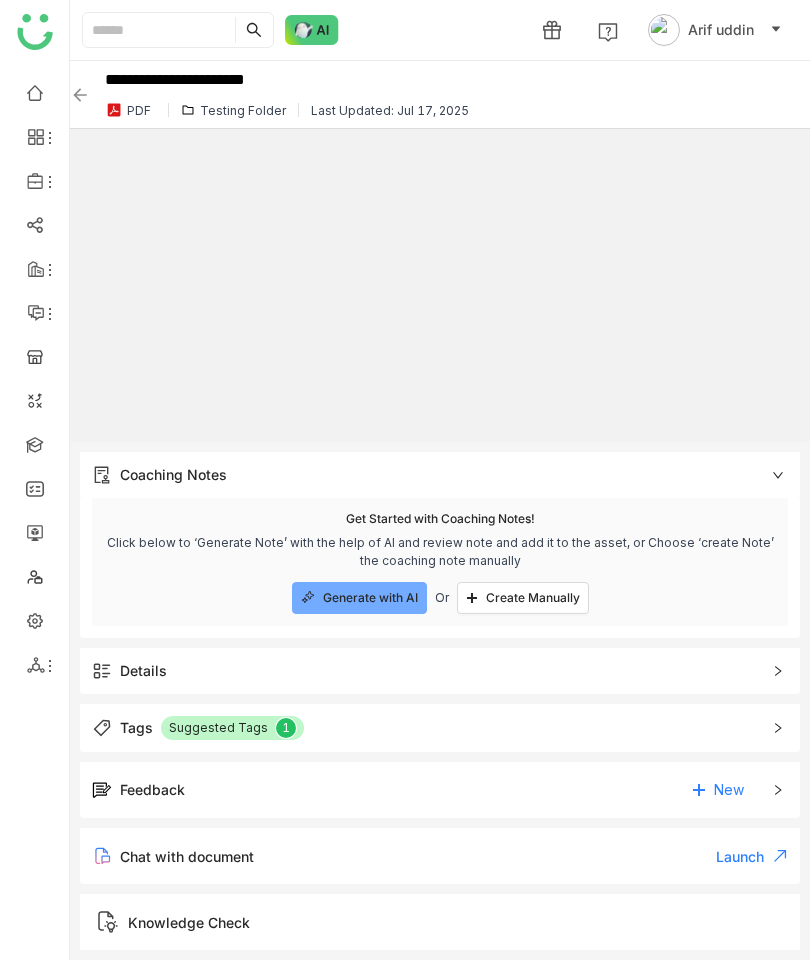 scroll, scrollTop: 80, scrollLeft: 0, axis: vertical 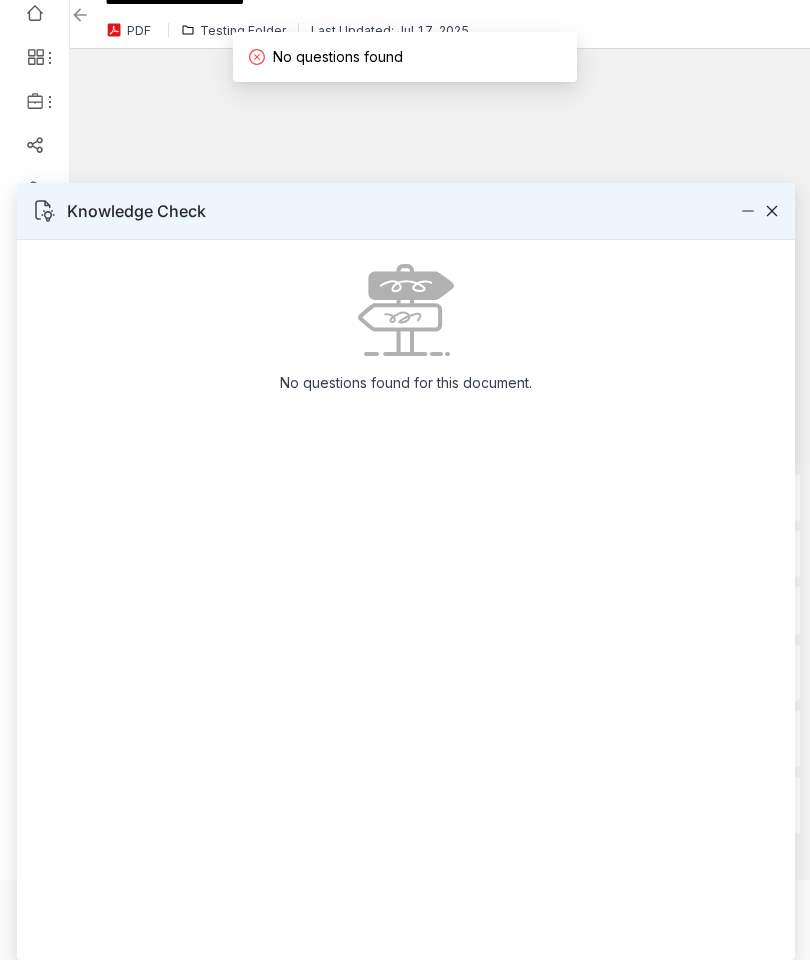 click on "Knowledge Check" at bounding box center (406, 211) 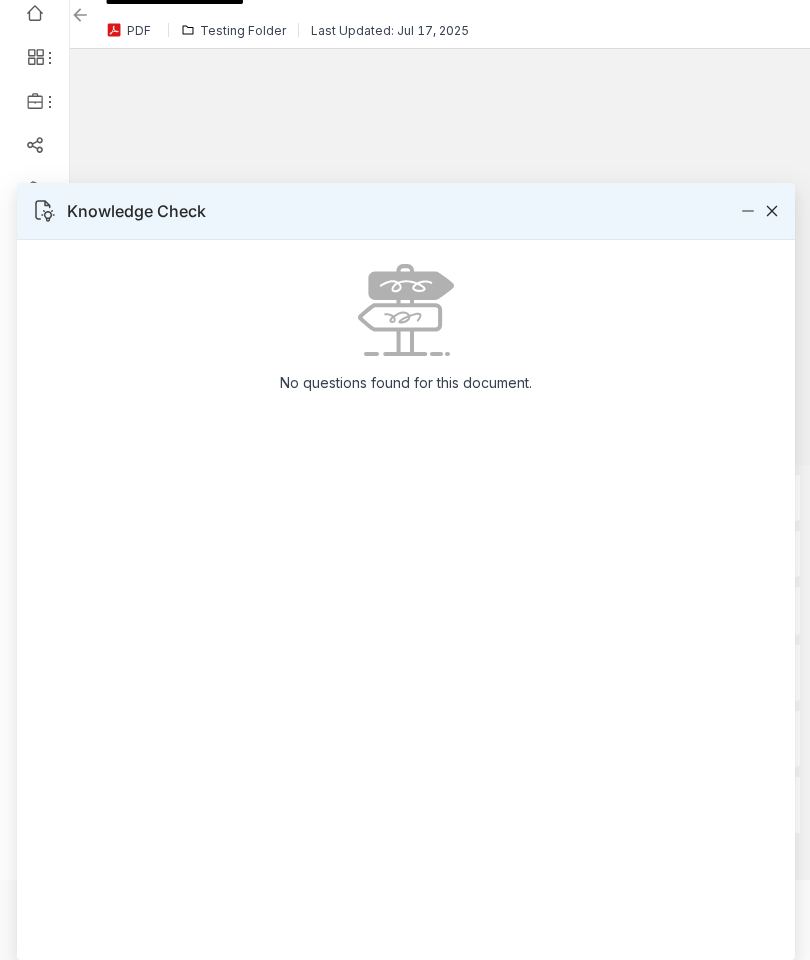 click 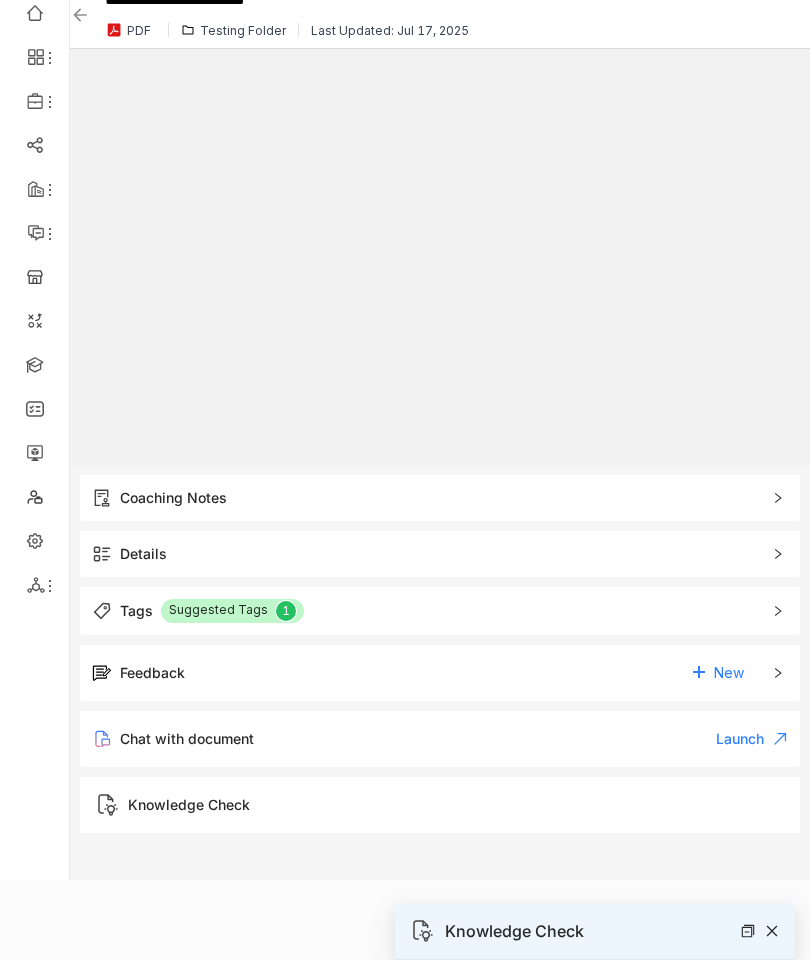 click 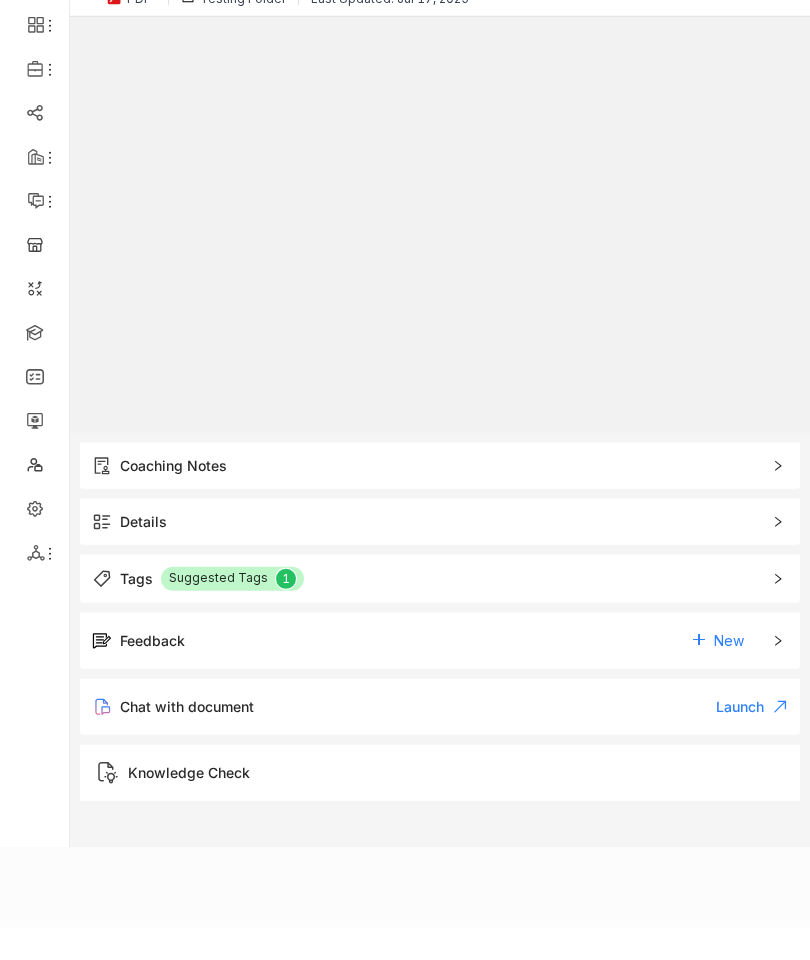 click on "Coaching Notes  remove  Get Started with Coaching Notes! Click below to ‘Generate Note’ with the help of AI and review note and add it to the asset, or Choose ‘create Note’ the coaching note manually
Generate with AI  Or  Create Manually Details Description              Owner [FIRST] [LAST] Modified By  [FIRST] [LAST]  Content Type  Competition  Size  24.4 MB  Version  1   ( show all )  Tags  Suggested Tags   0   1   2   3   4   5   6   7   8   9  Competitor Enter Competitor Competition Enter Competition  Suggested Tags   No Suggested Tags!   View all   Selected Tags (1)   Tags   rename  Feedback New No Feedback yet  Be the first to  create  a new feedback!
Chat with document  Launch
Knowledge Check" 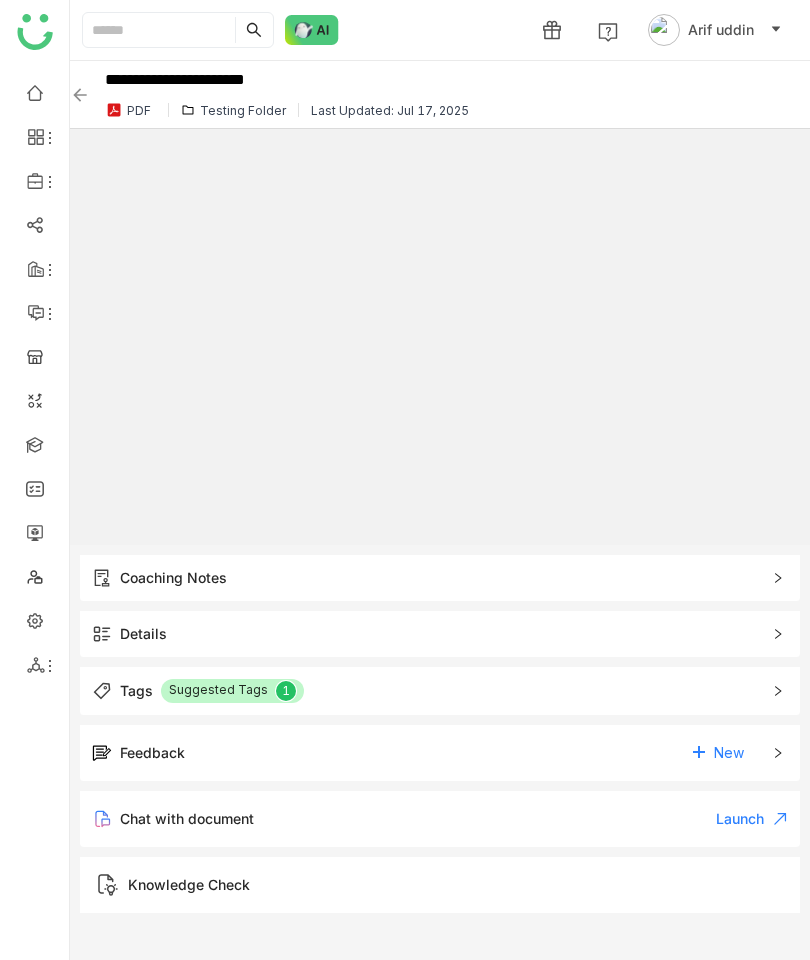 click on "Chat with document  Launch" 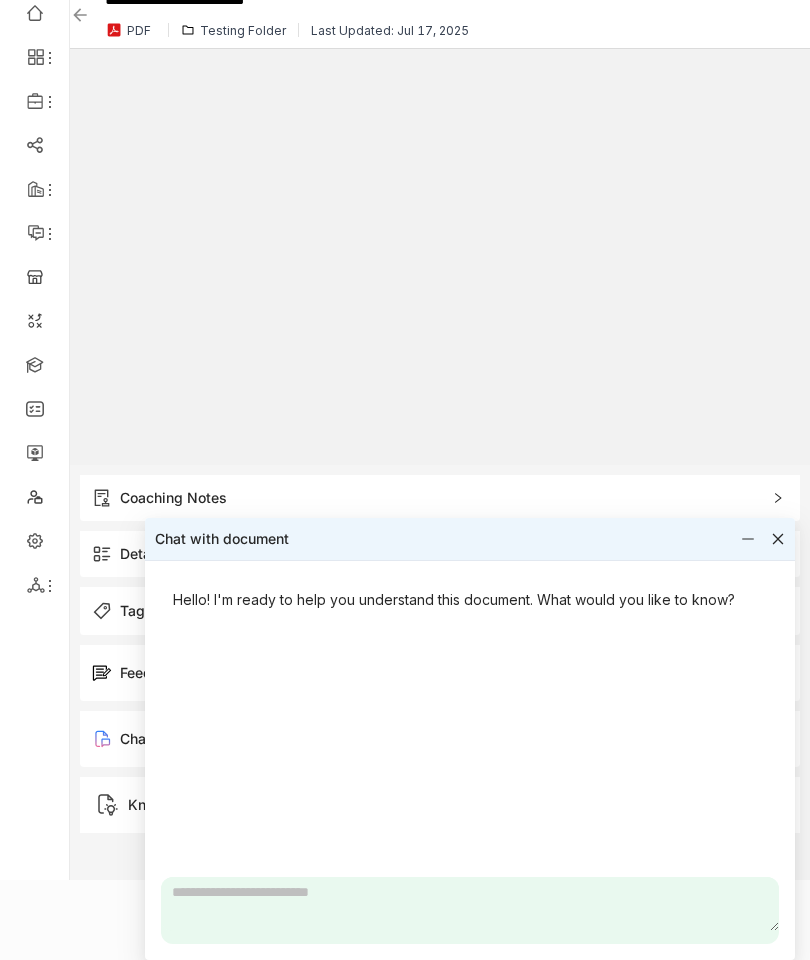 click on "Details" 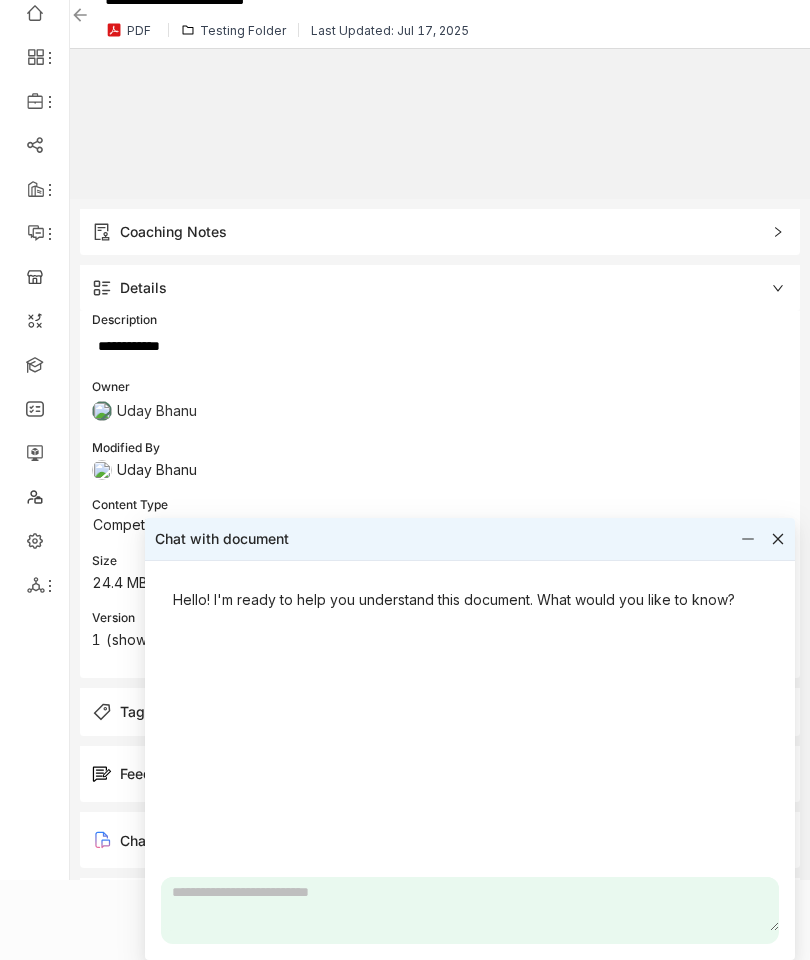 click on "Chat with document" at bounding box center (470, 539) 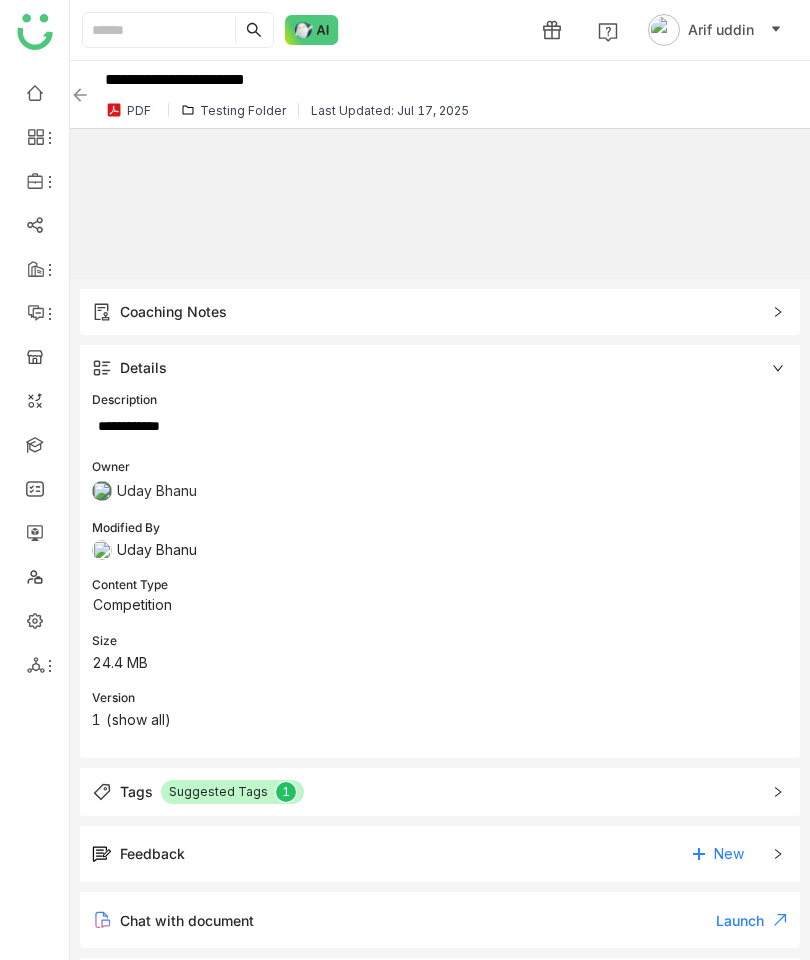 click on "Competition" 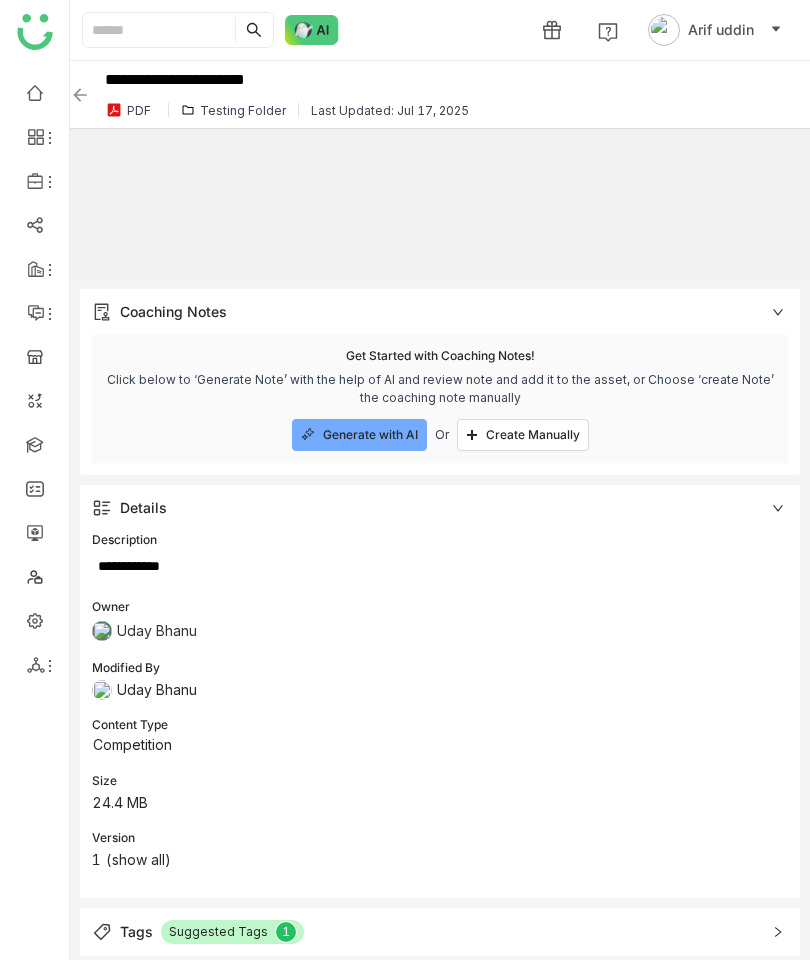 click on "Feedback New" 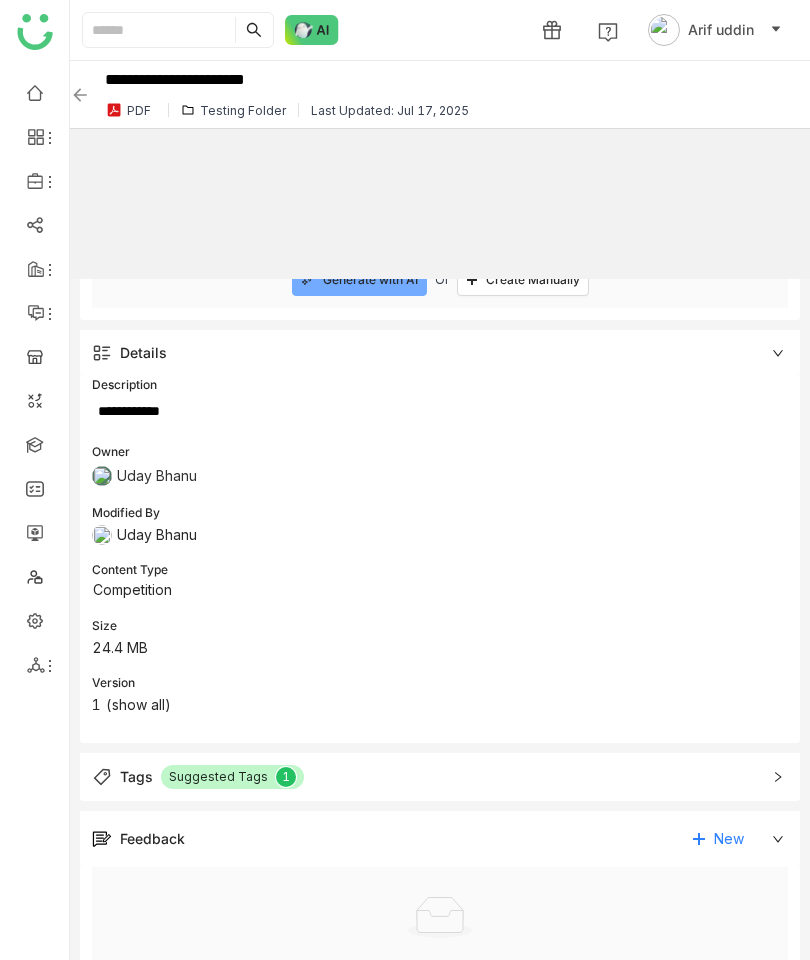 scroll, scrollTop: 153, scrollLeft: 0, axis: vertical 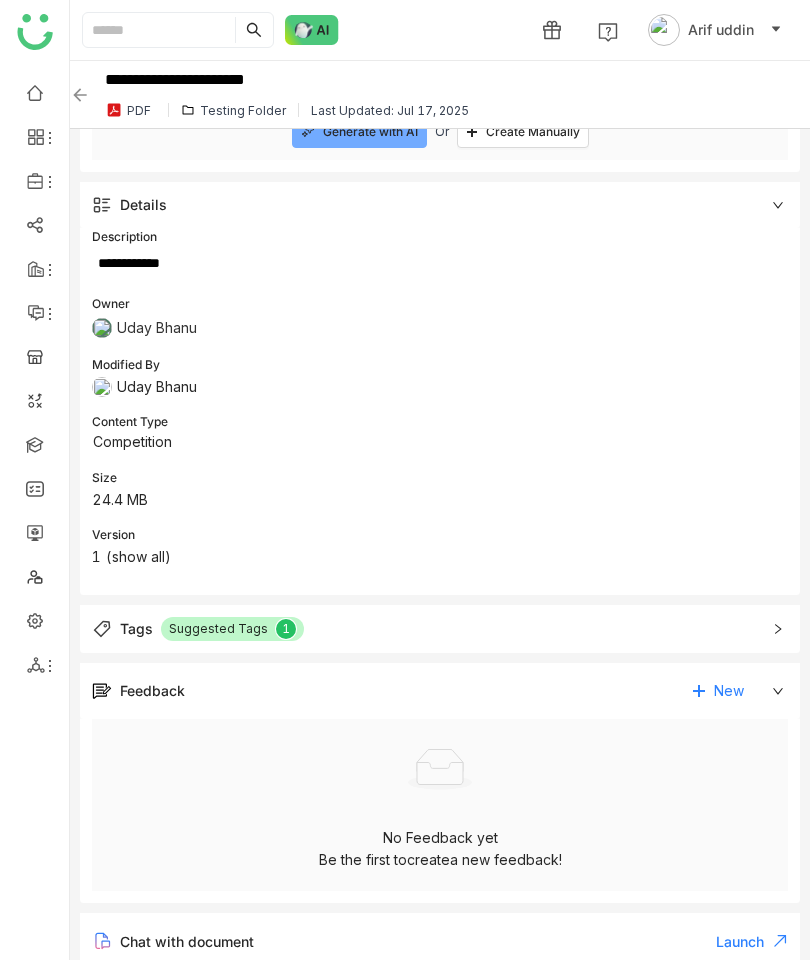 click on "Knowledge Check" 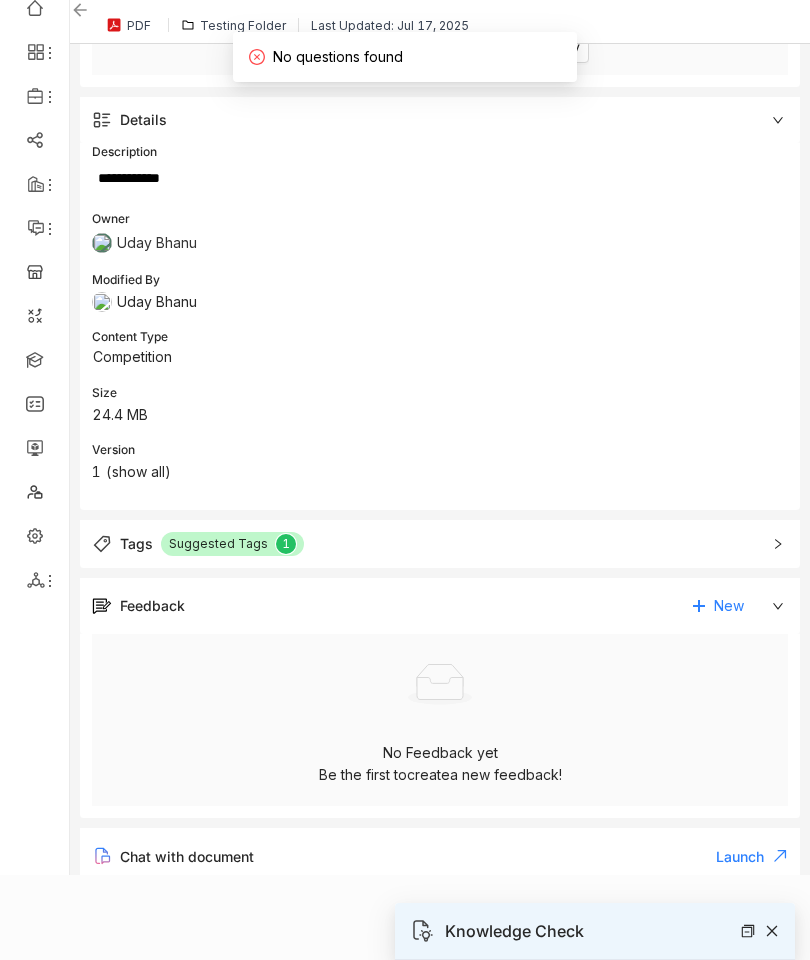 click 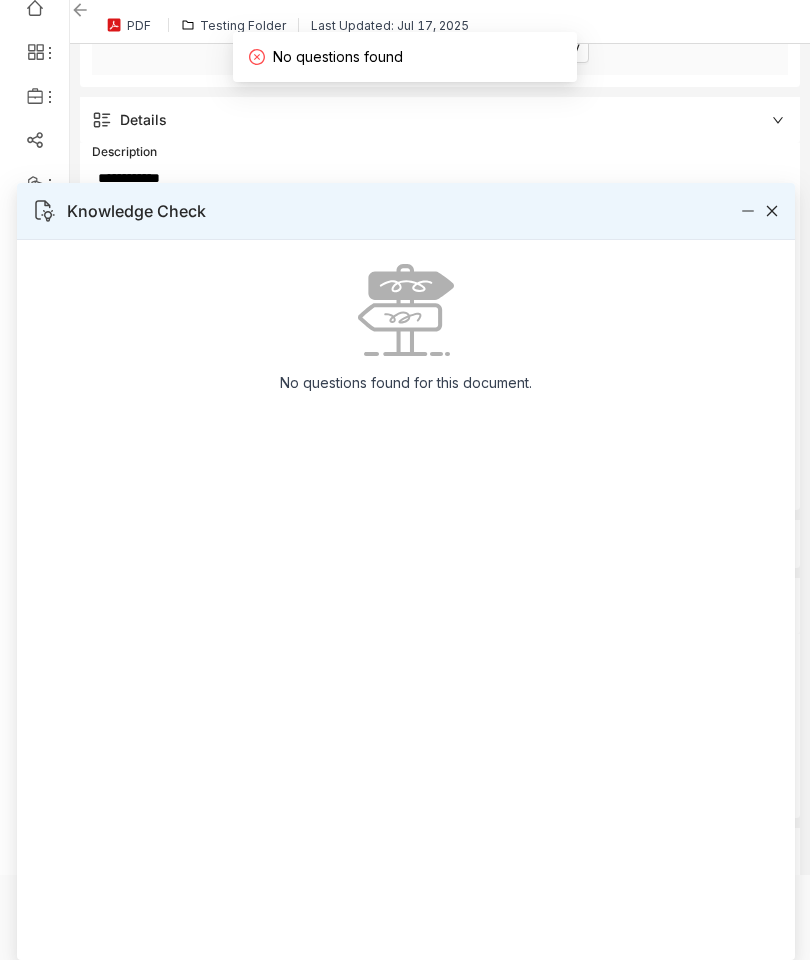 click on "No questions found for this document." at bounding box center (406, 600) 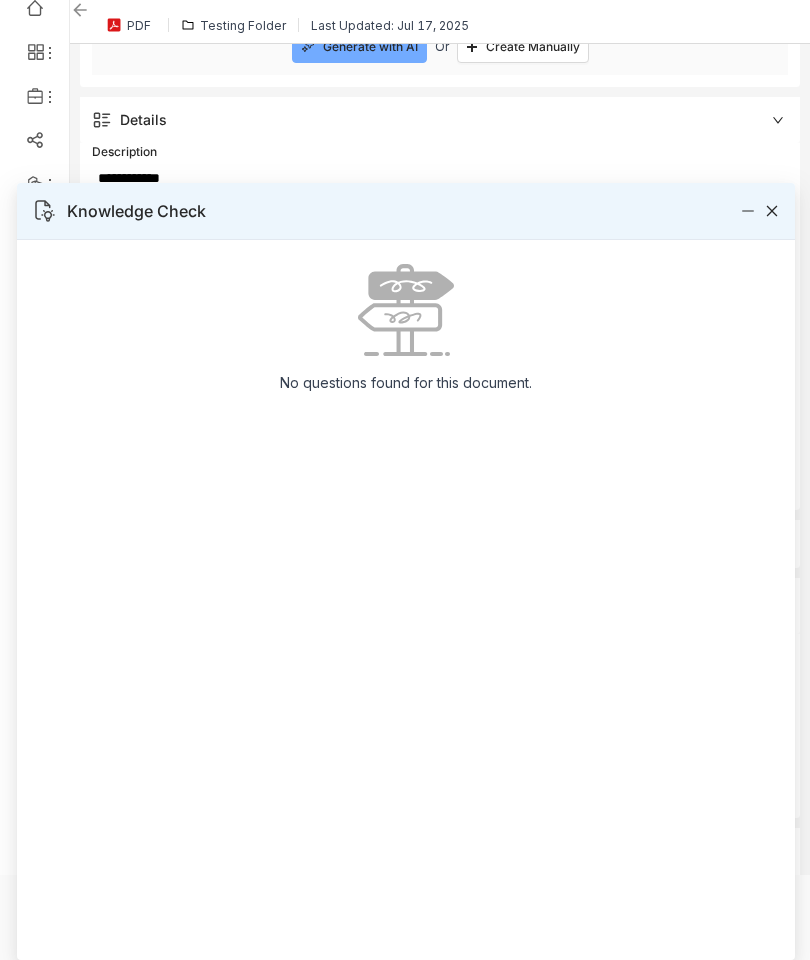click 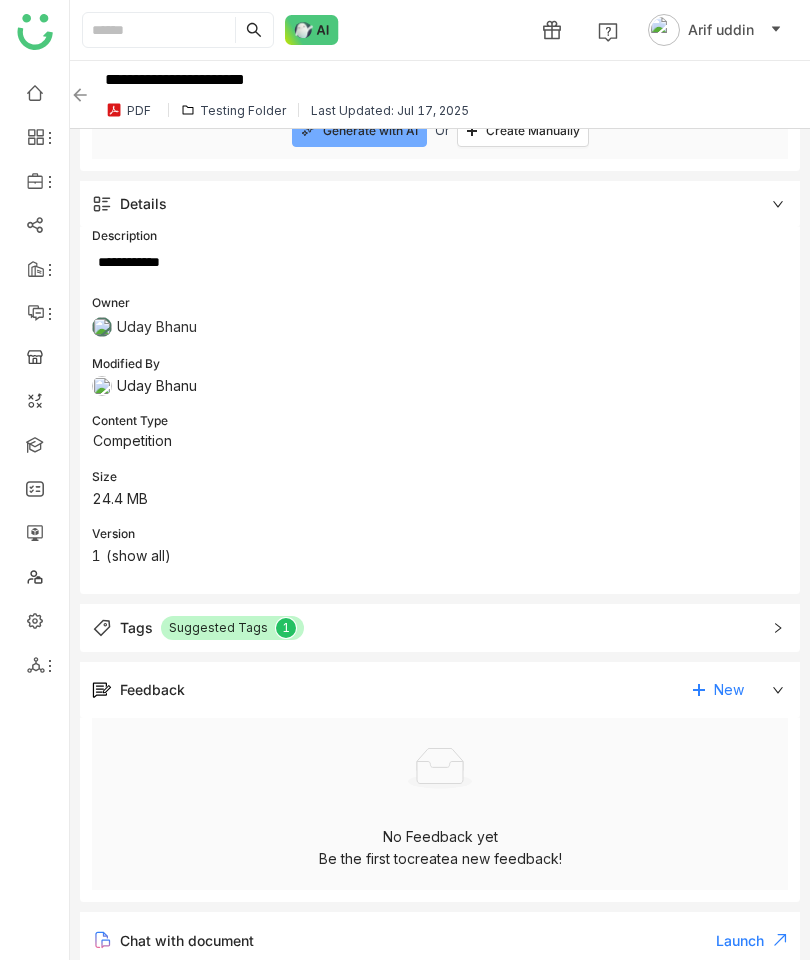 scroll, scrollTop: 153, scrollLeft: 0, axis: vertical 